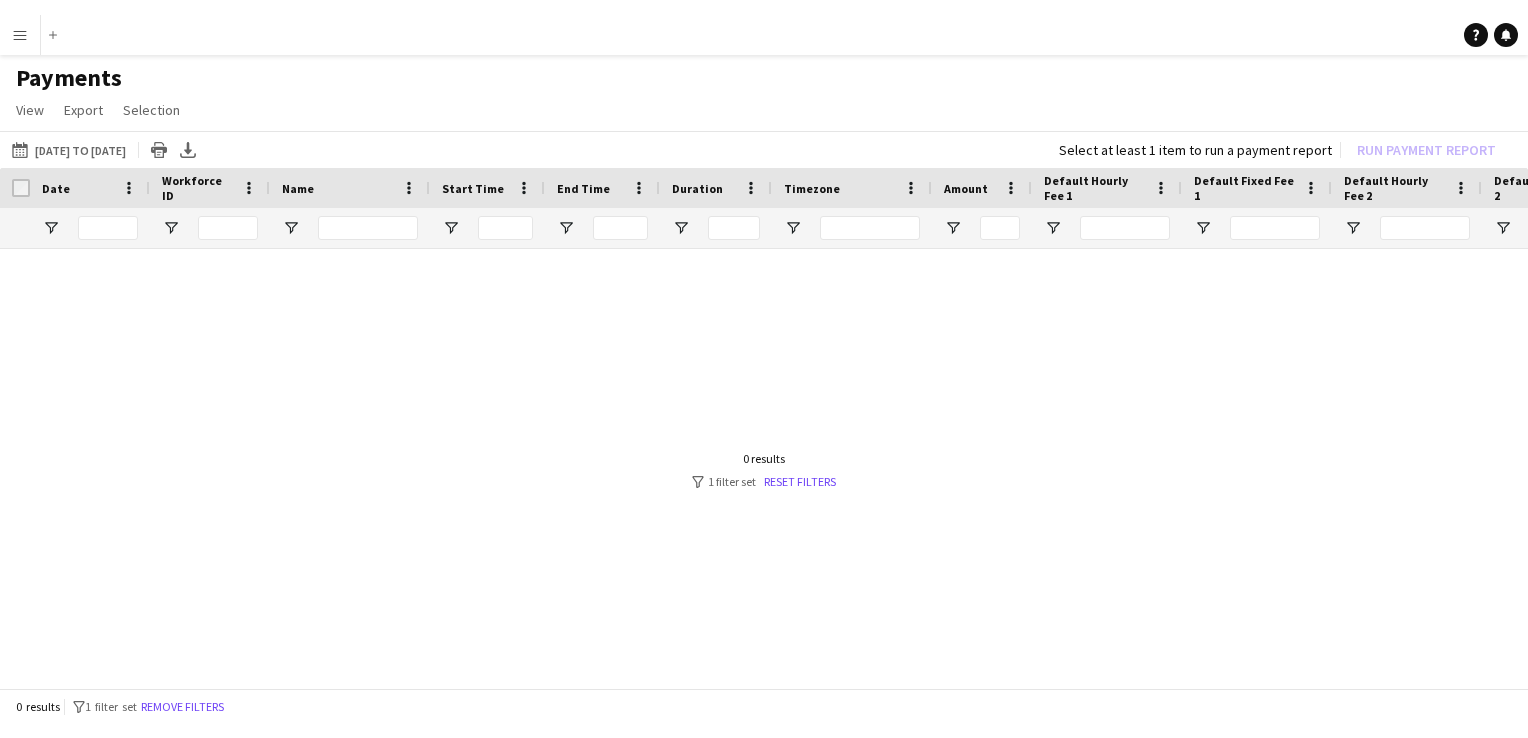 scroll, scrollTop: 0, scrollLeft: 0, axis: both 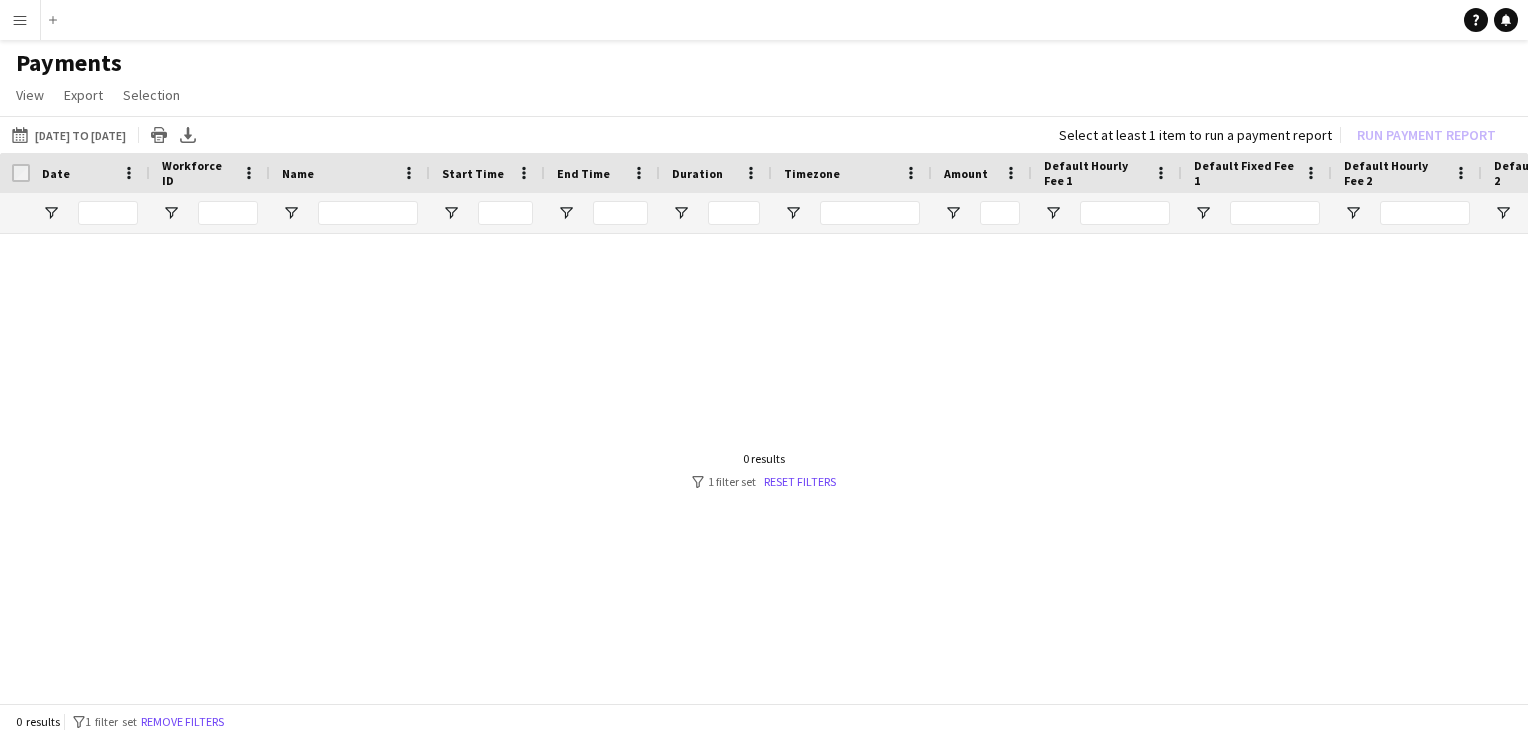 click on "Menu" at bounding box center [20, 20] 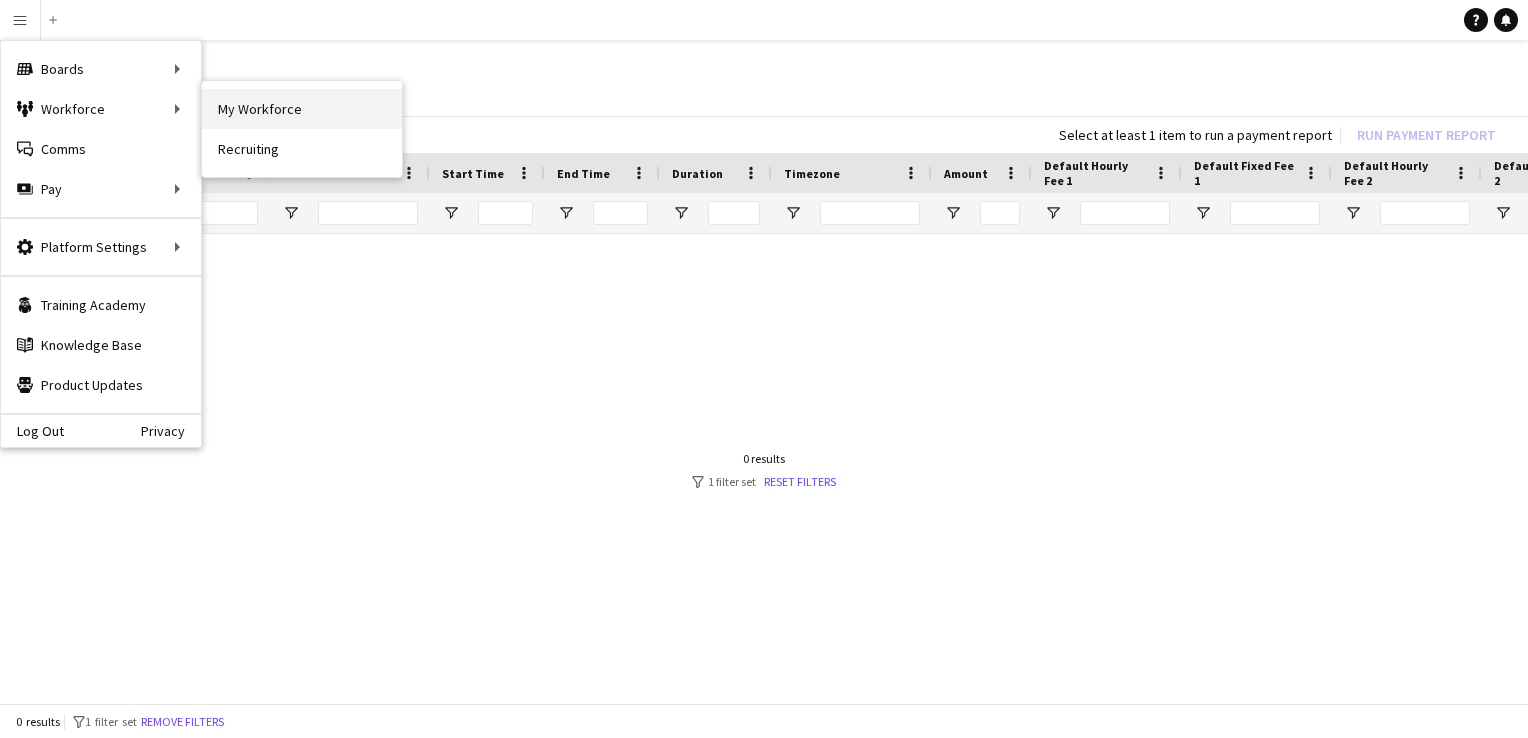 click on "My Workforce" at bounding box center (302, 109) 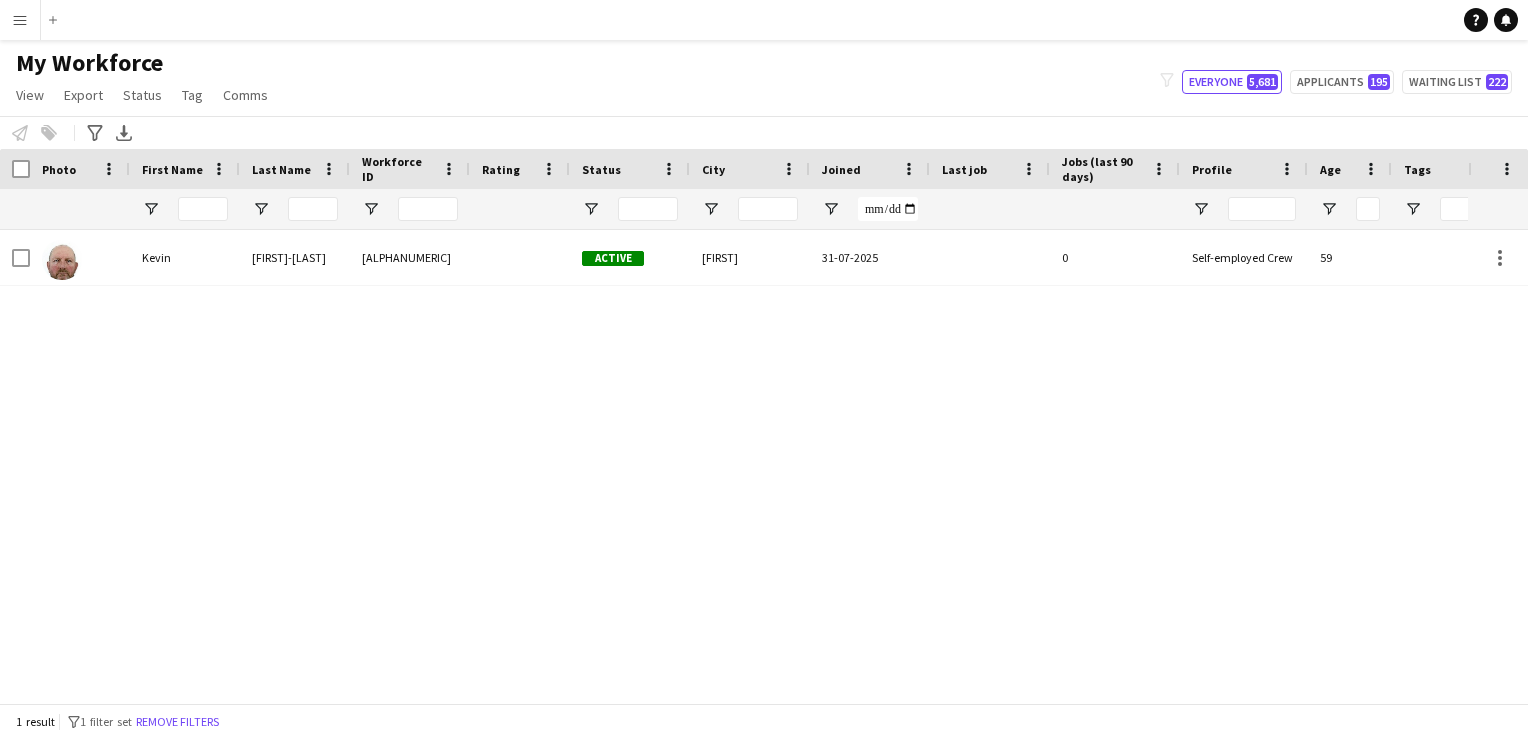 click on "Menu" at bounding box center (20, 20) 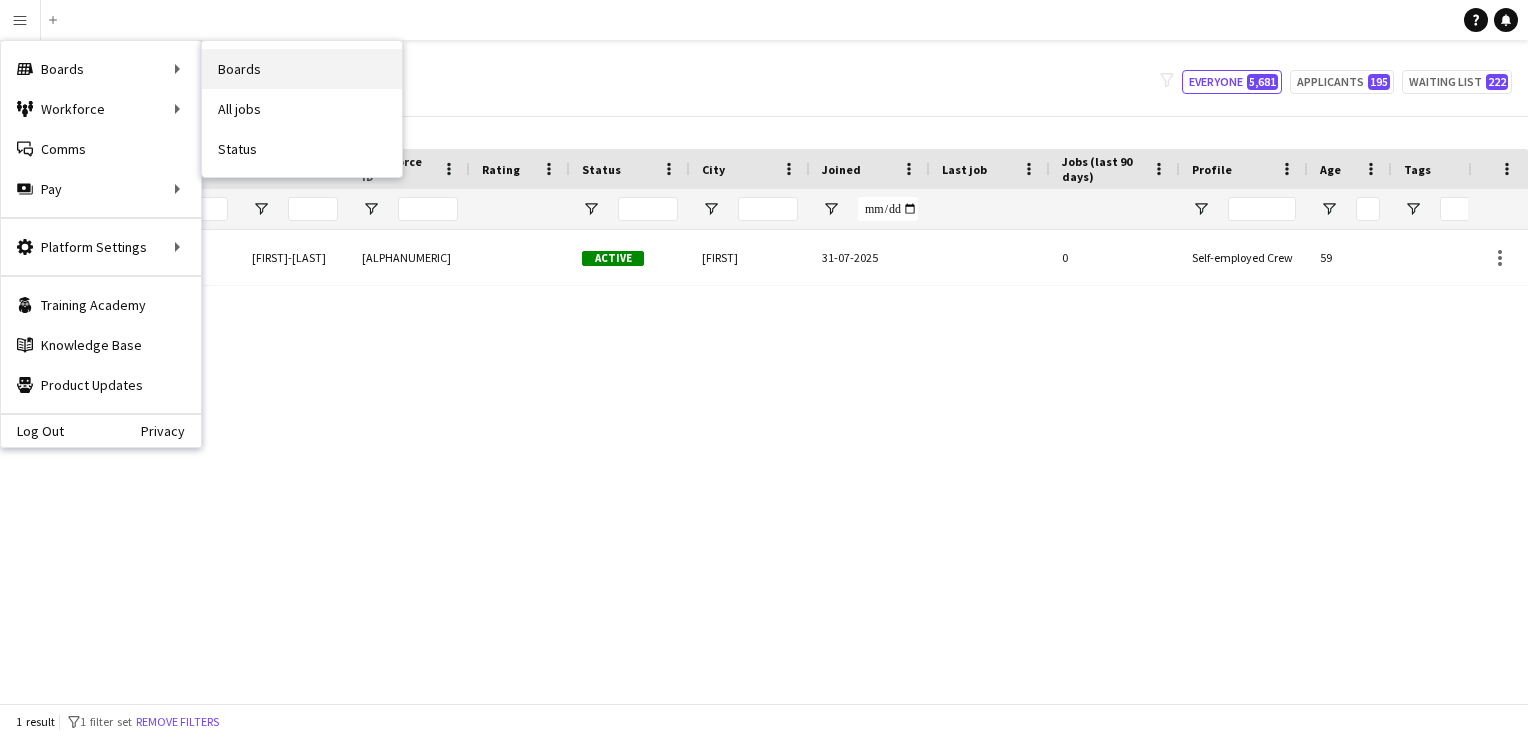 click on "Boards" at bounding box center [302, 69] 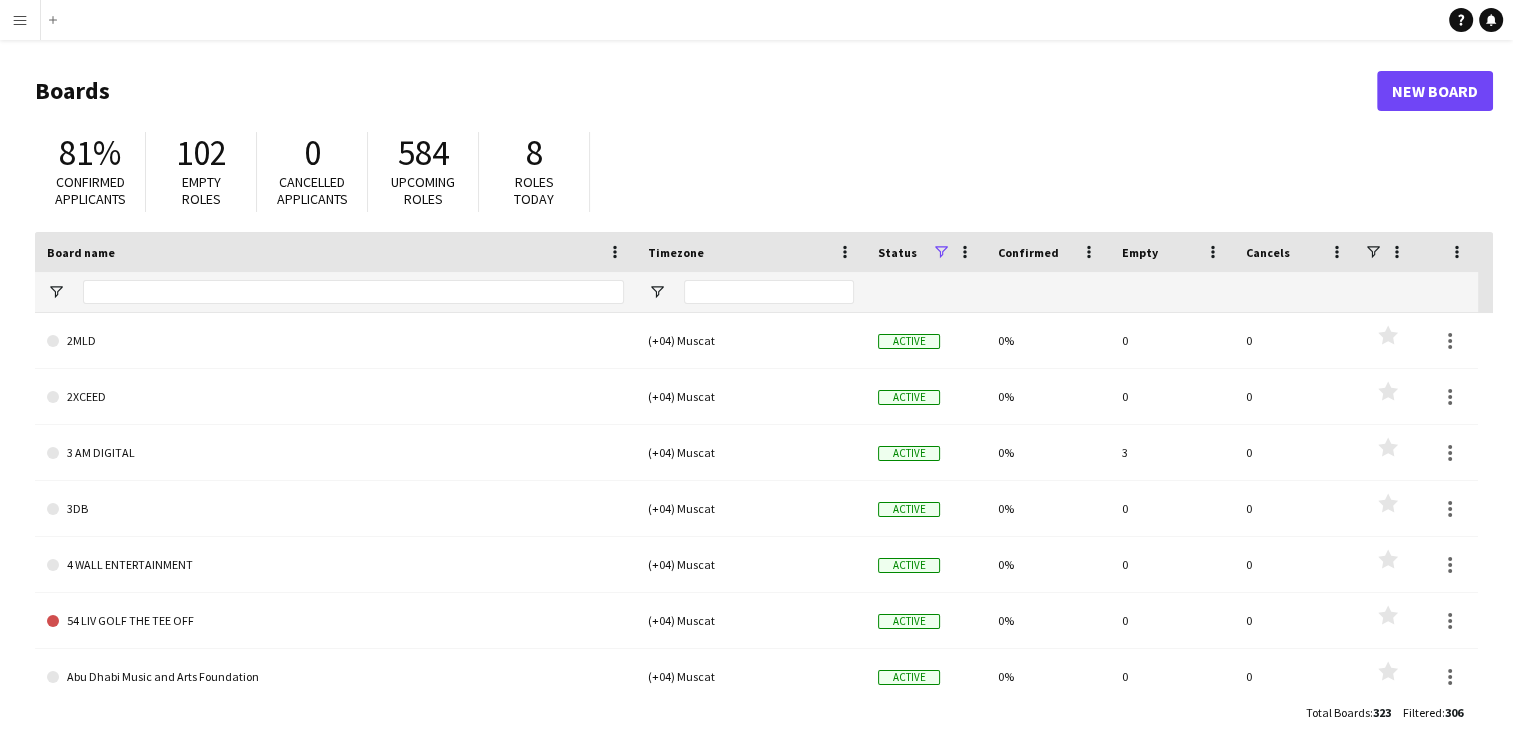 click on "Menu" at bounding box center [20, 20] 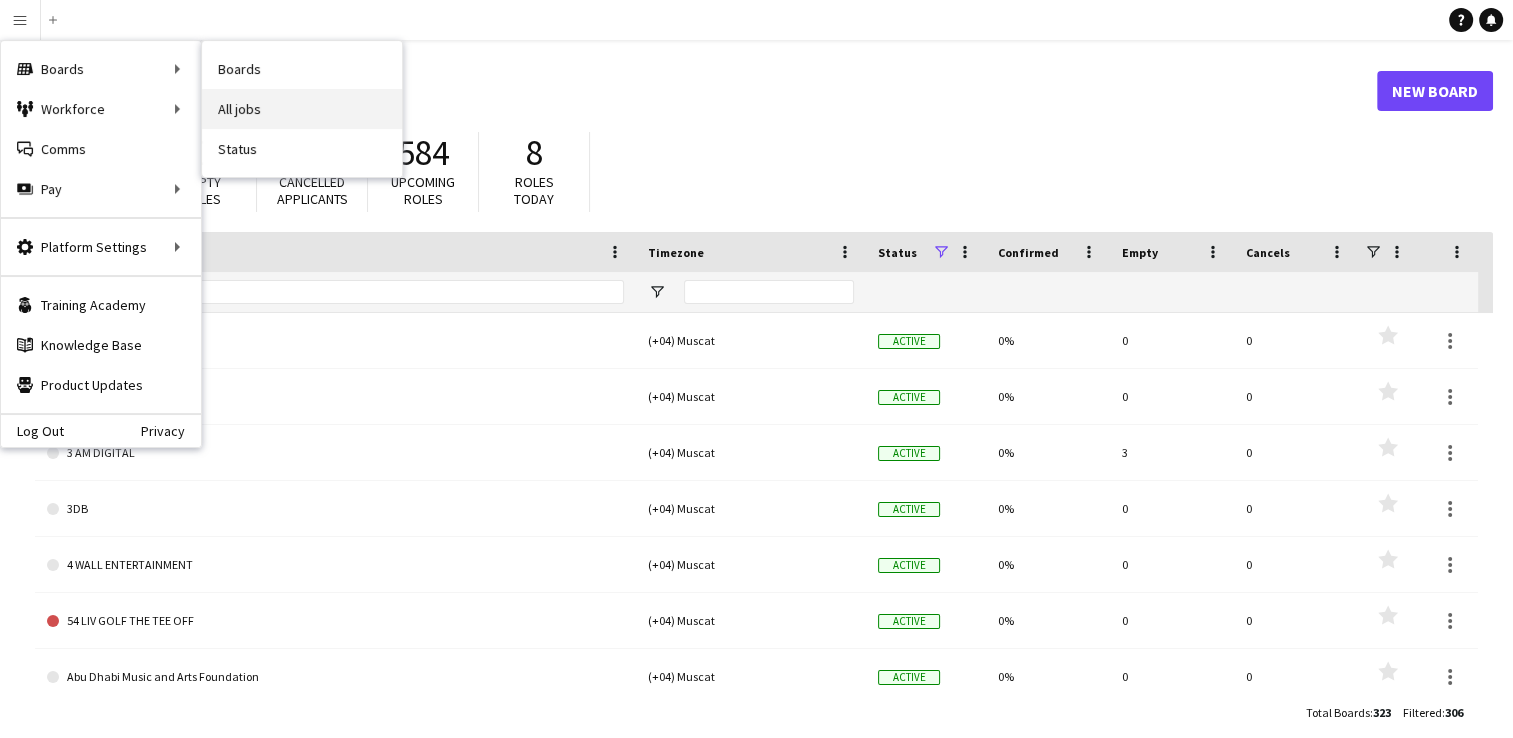 click on "All jobs" at bounding box center (302, 109) 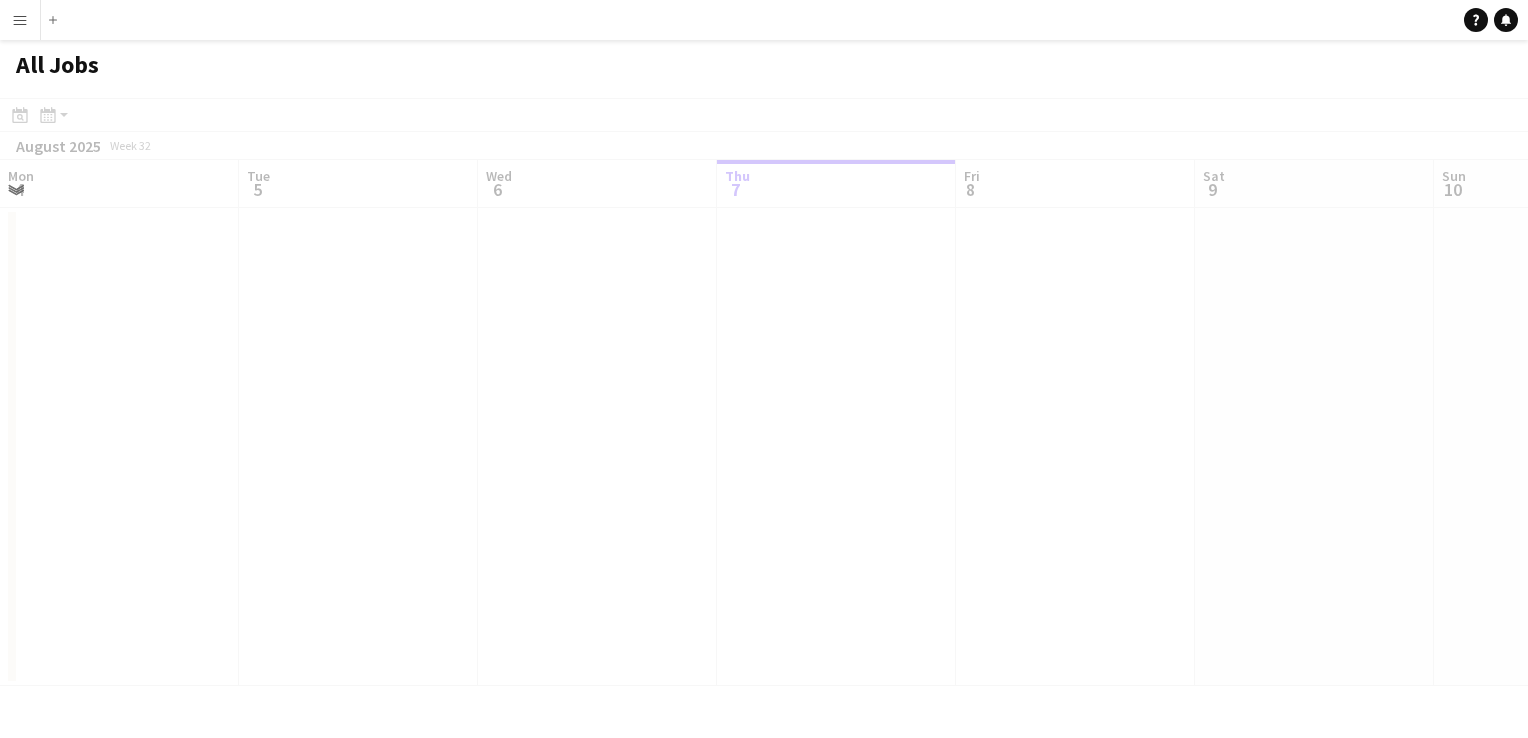 scroll, scrollTop: 0, scrollLeft: 478, axis: horizontal 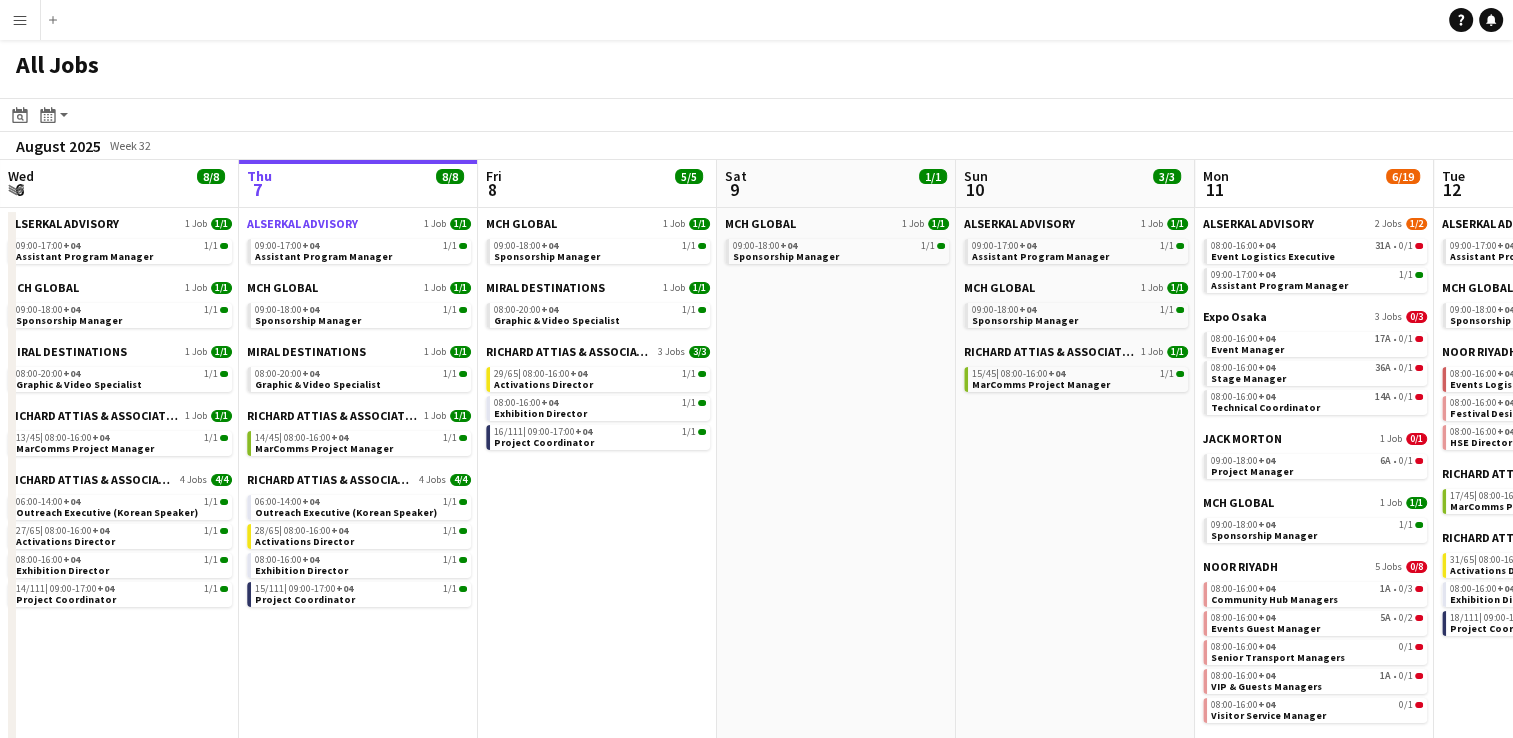 click on "ALSERKAL ADVISORY" at bounding box center (302, 223) 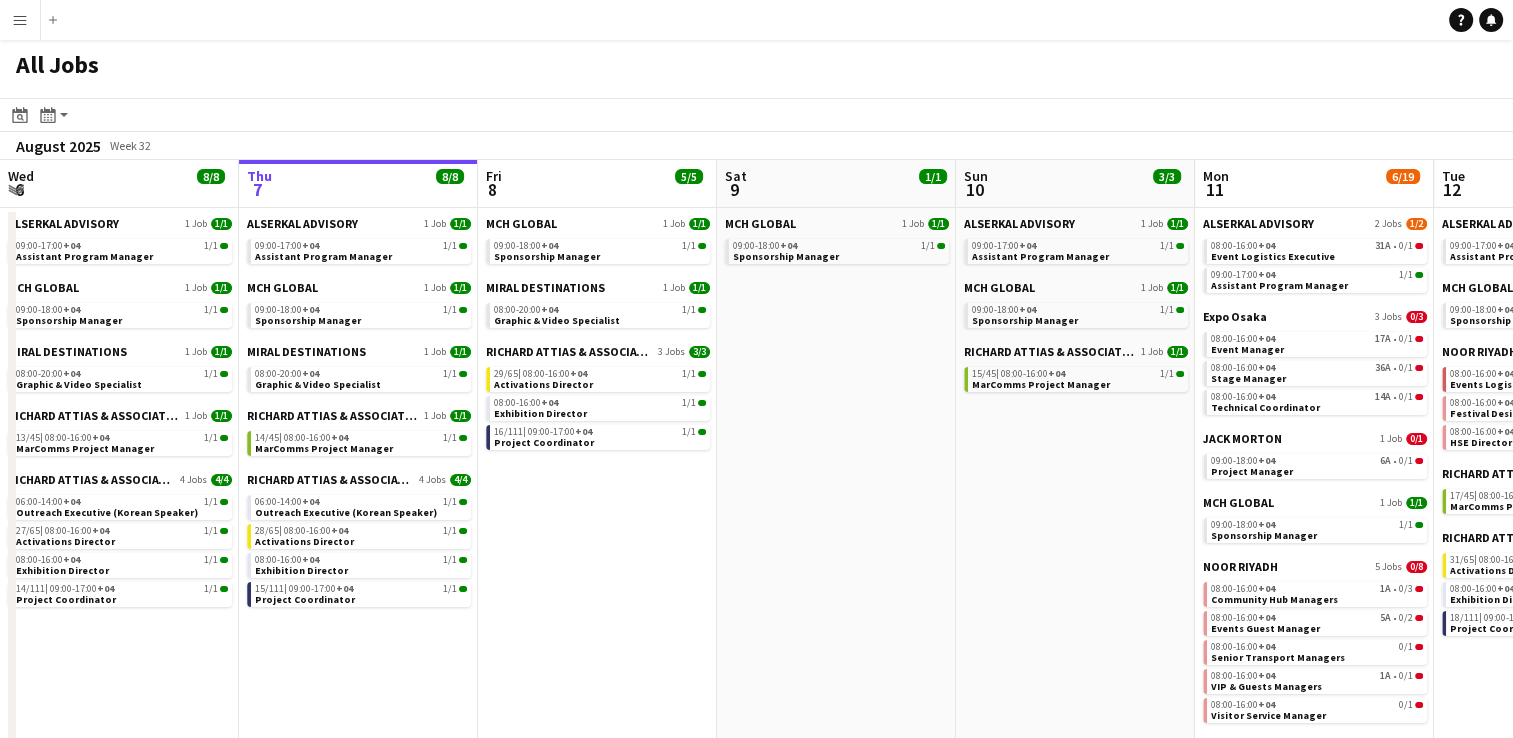 click on "Menu" at bounding box center [20, 20] 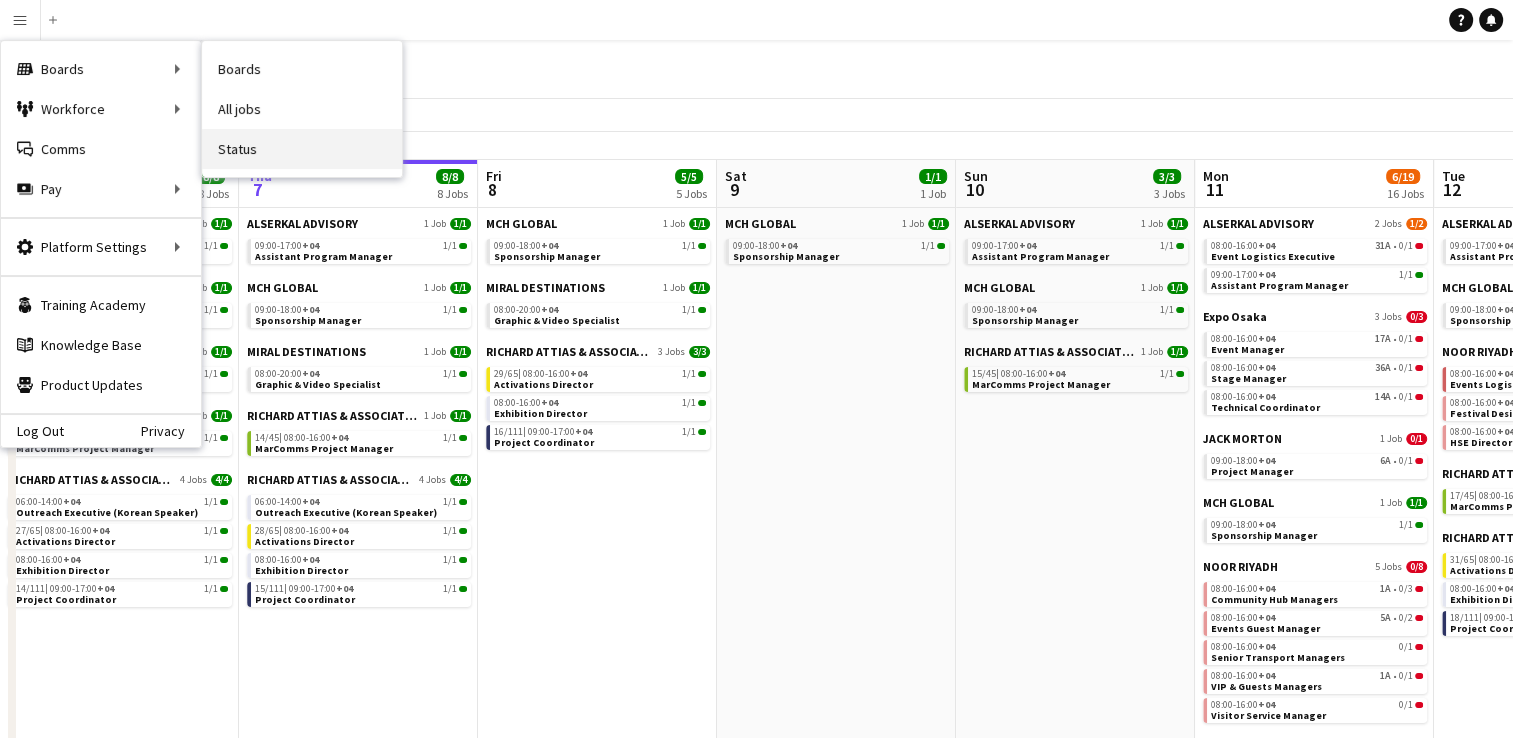 click on "Status" at bounding box center (302, 149) 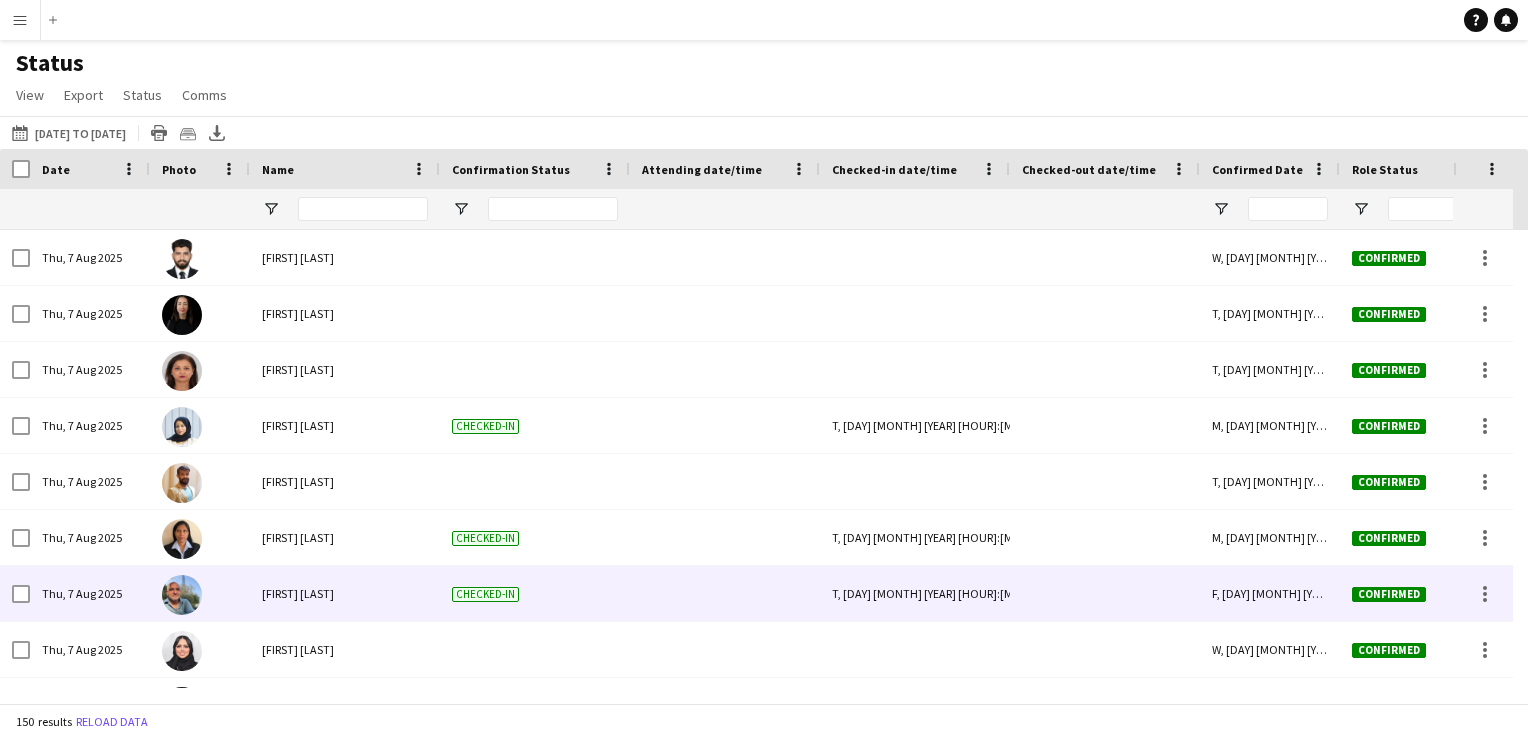 scroll, scrollTop: 69, scrollLeft: 0, axis: vertical 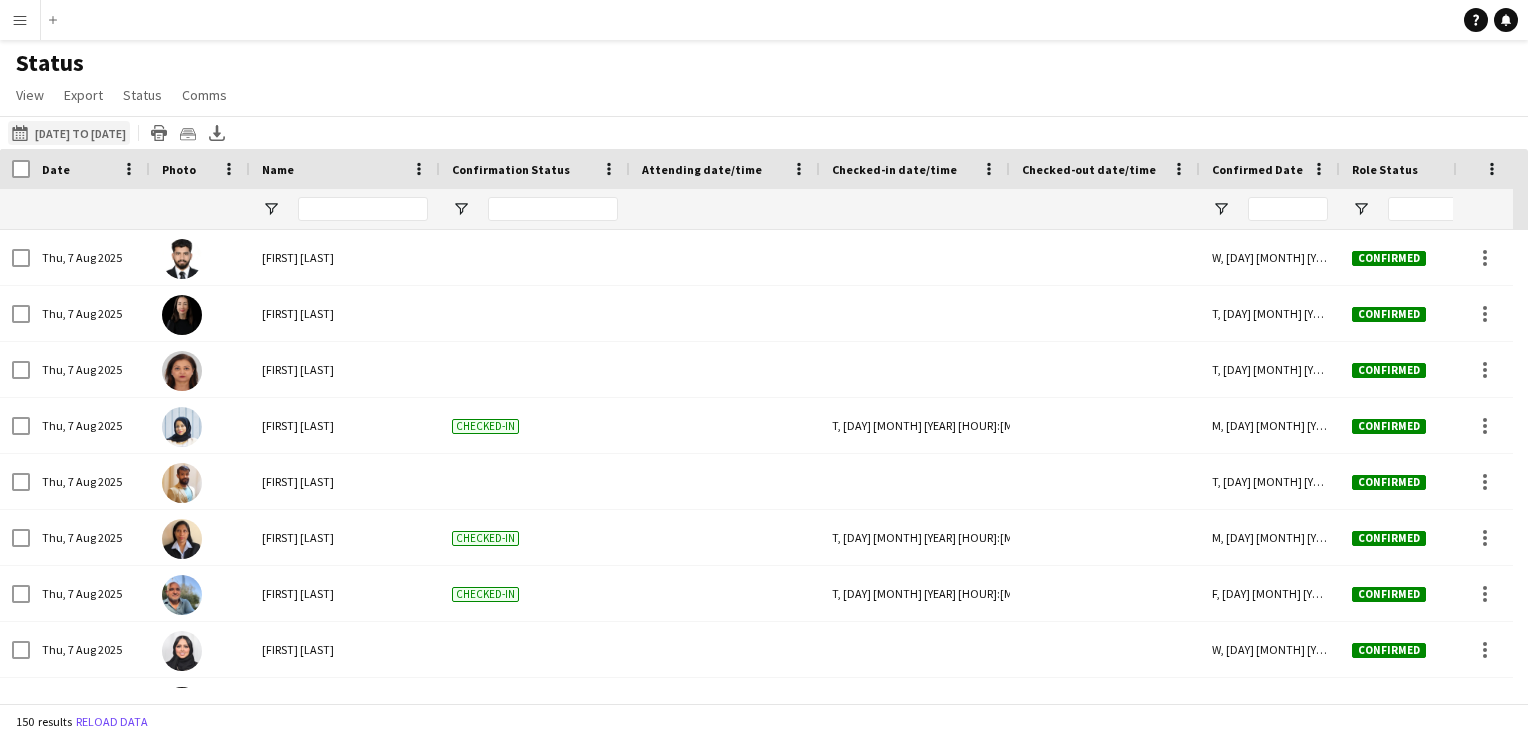 click on "07-08-2025 to 13-08-2025
07-08-2025 to 13-08-2025" 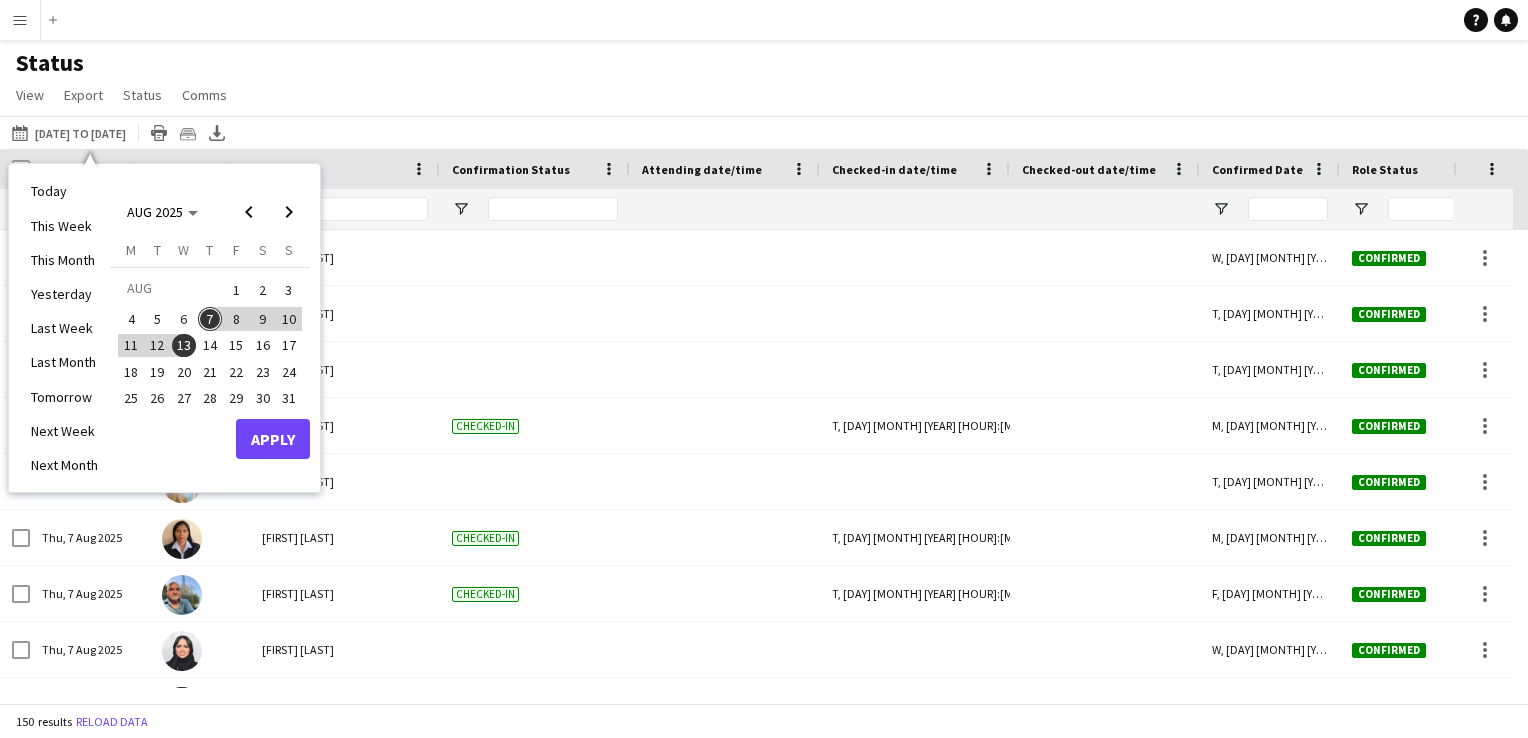 click on "7" at bounding box center (210, 319) 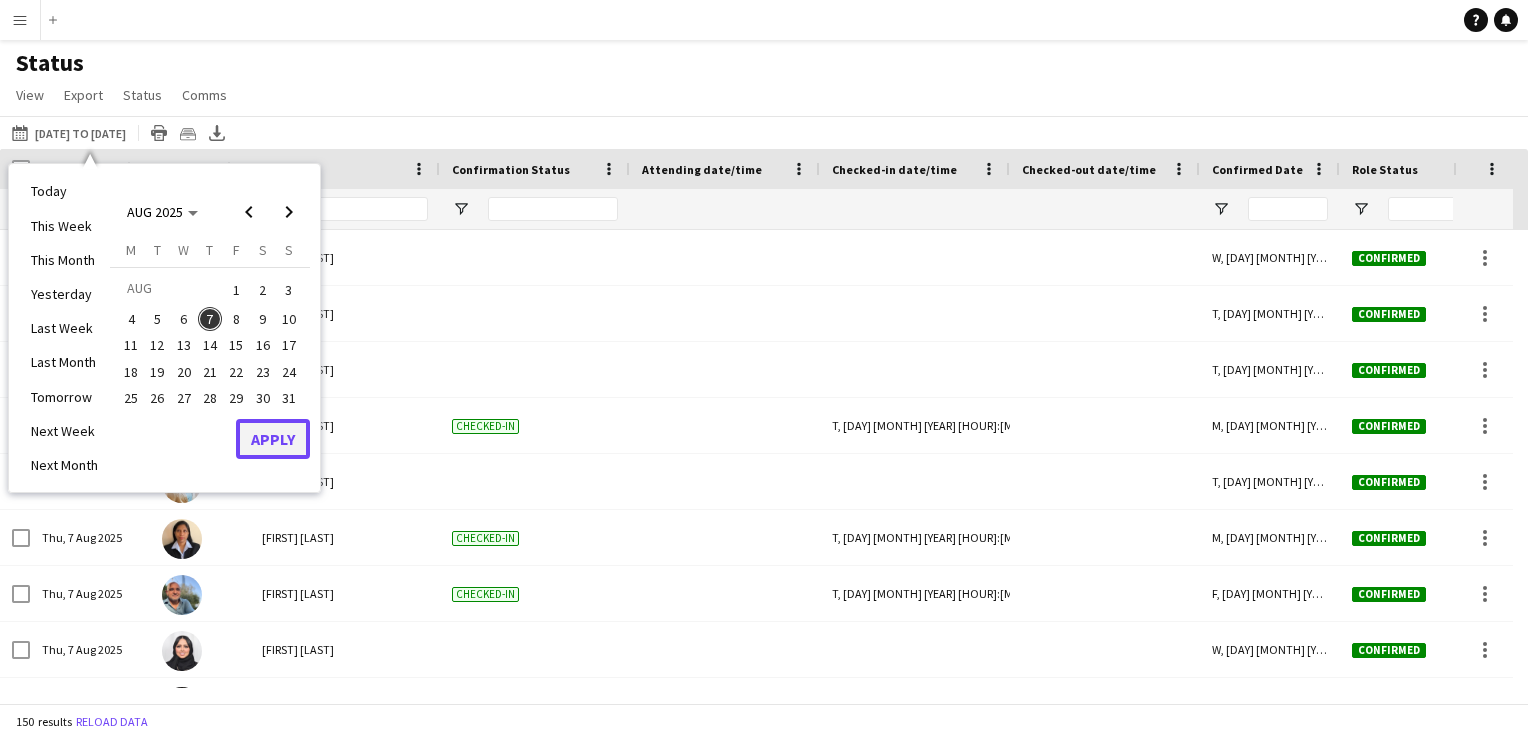 click on "Apply" at bounding box center [273, 439] 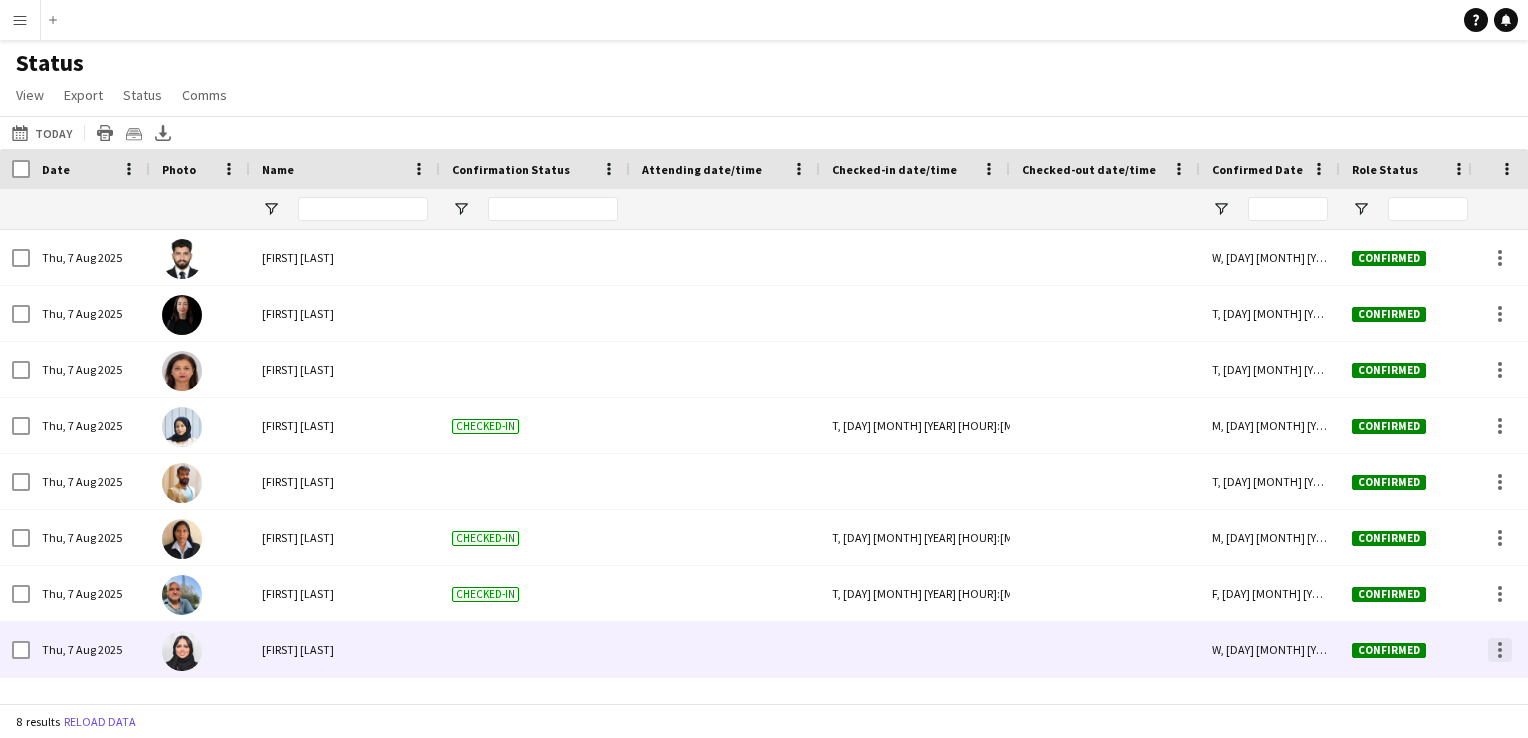 click at bounding box center [1500, 650] 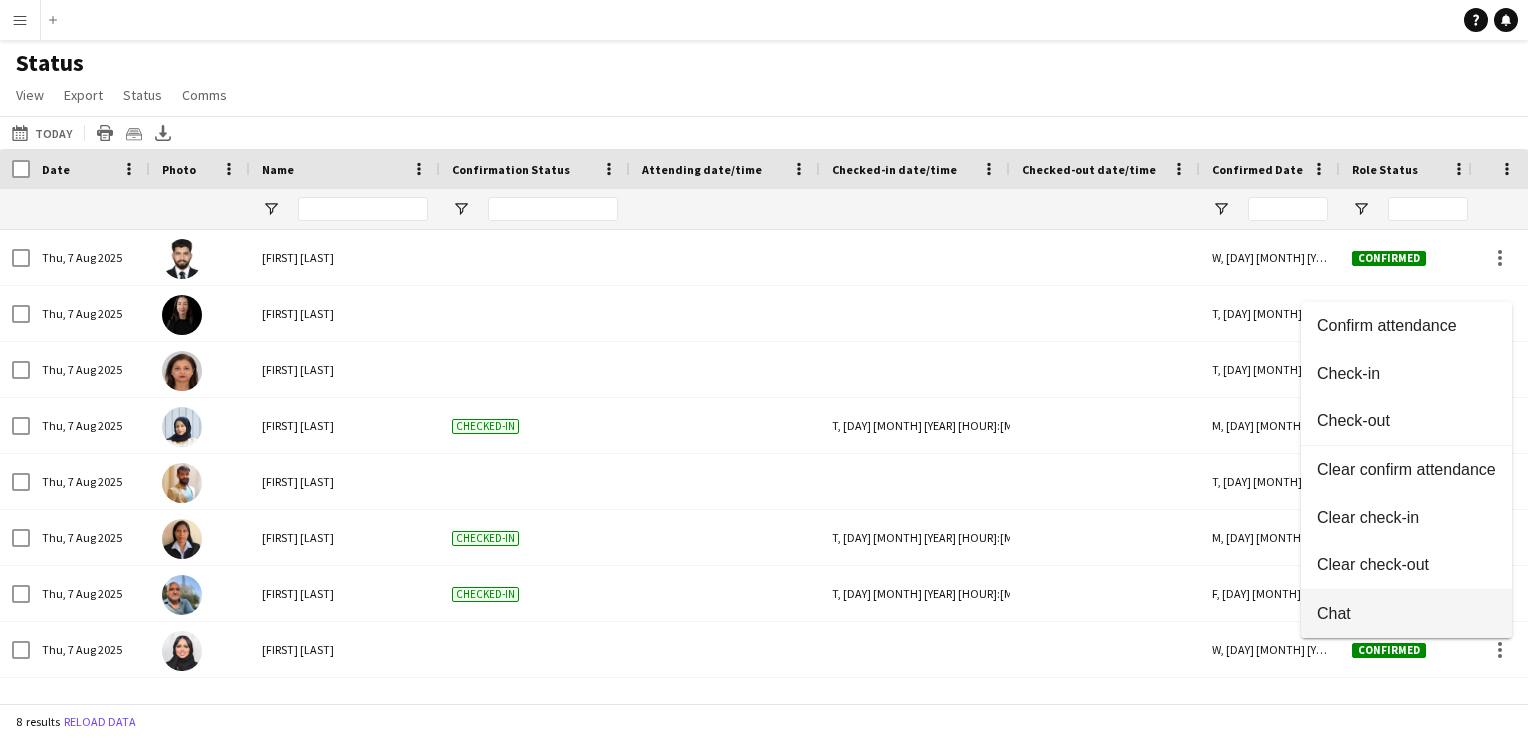 click on "Chat" at bounding box center [1406, 614] 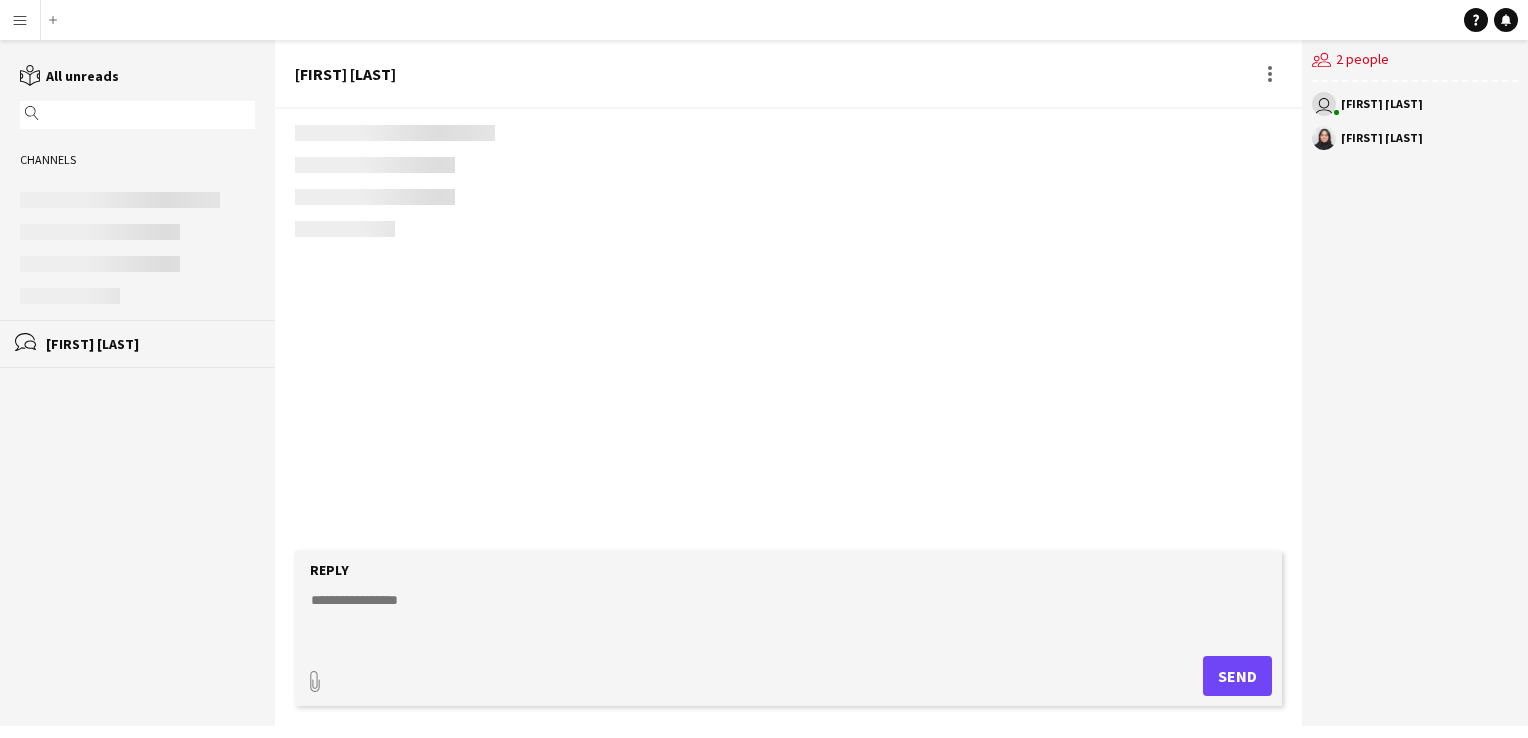 scroll, scrollTop: 1124, scrollLeft: 0, axis: vertical 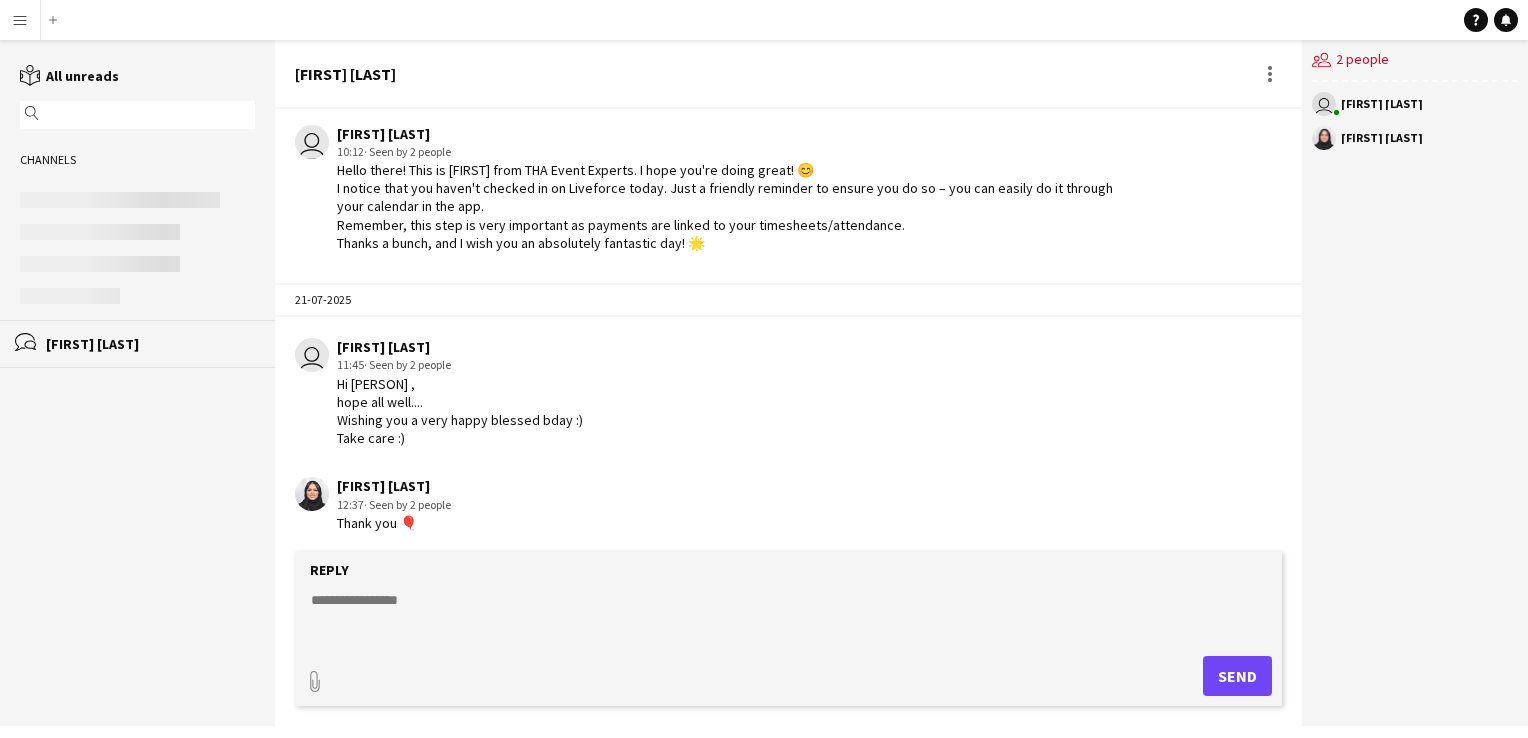 click 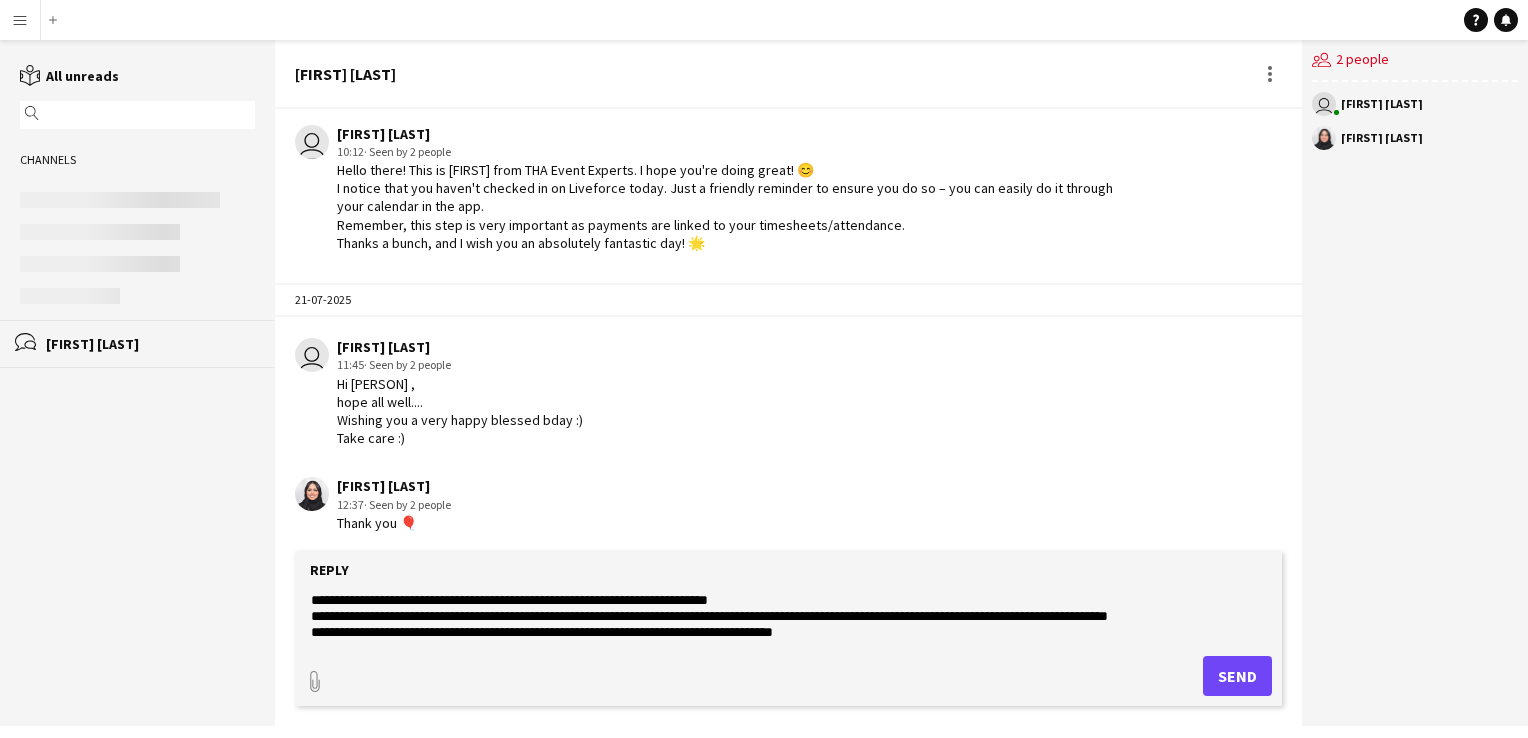 scroll, scrollTop: 31, scrollLeft: 0, axis: vertical 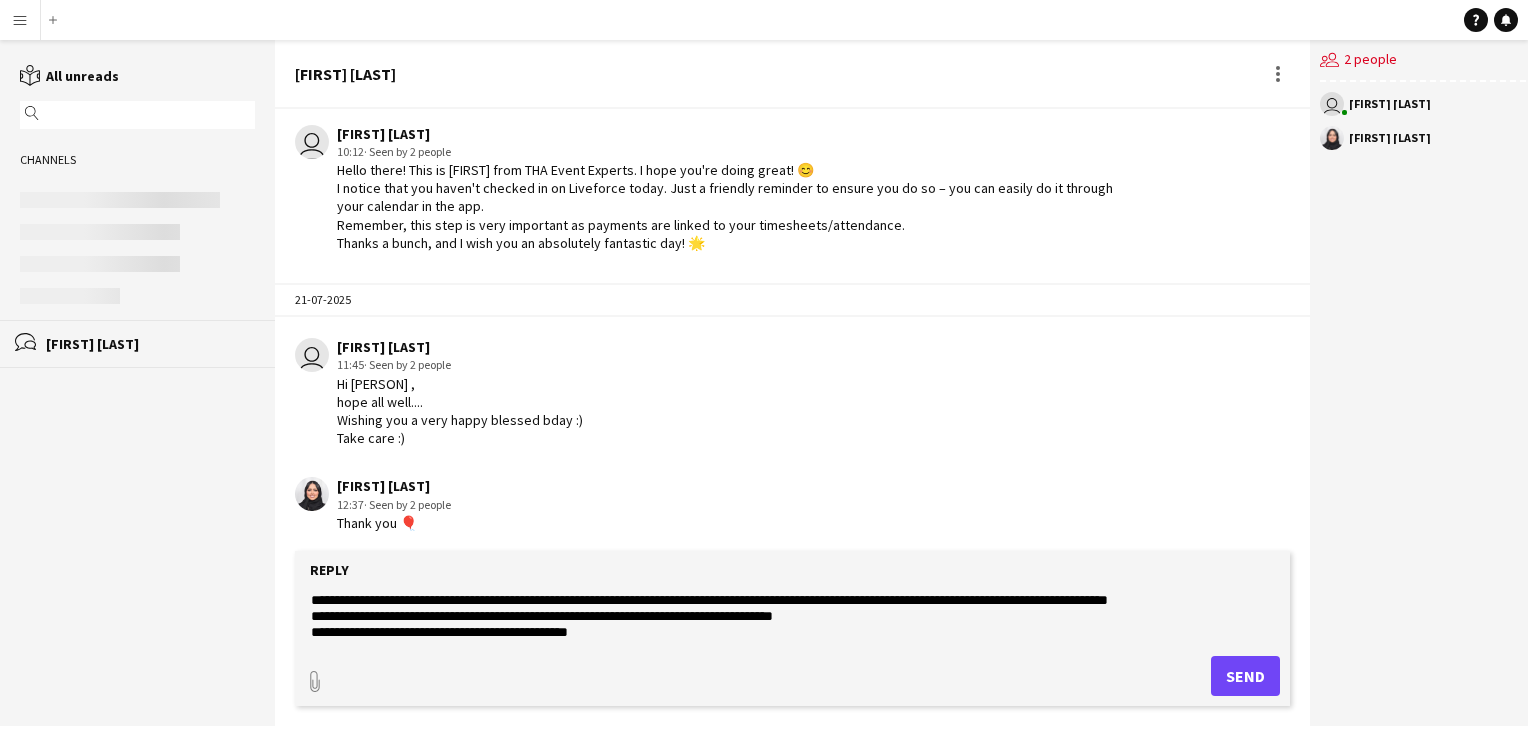 click on "**********" 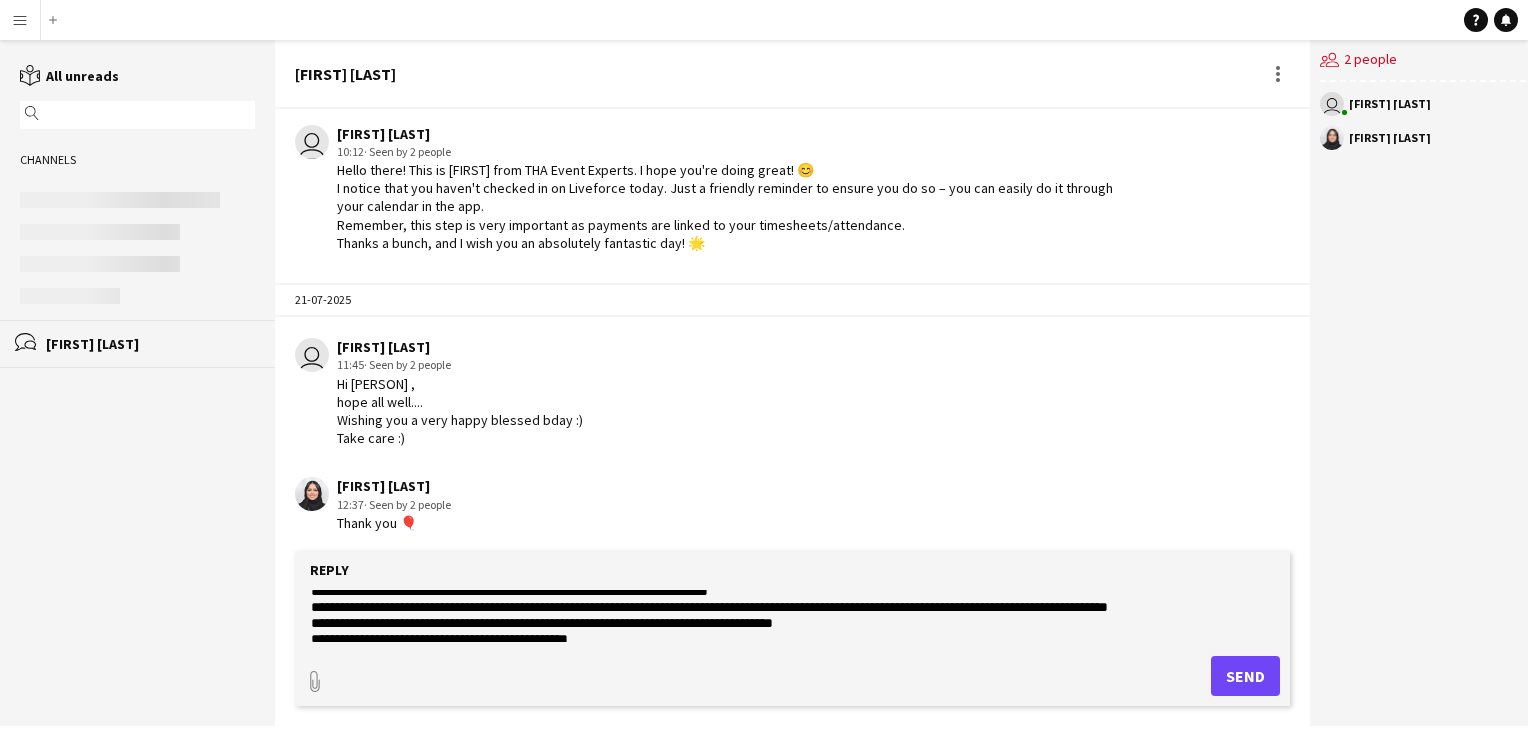scroll, scrollTop: 0, scrollLeft: 0, axis: both 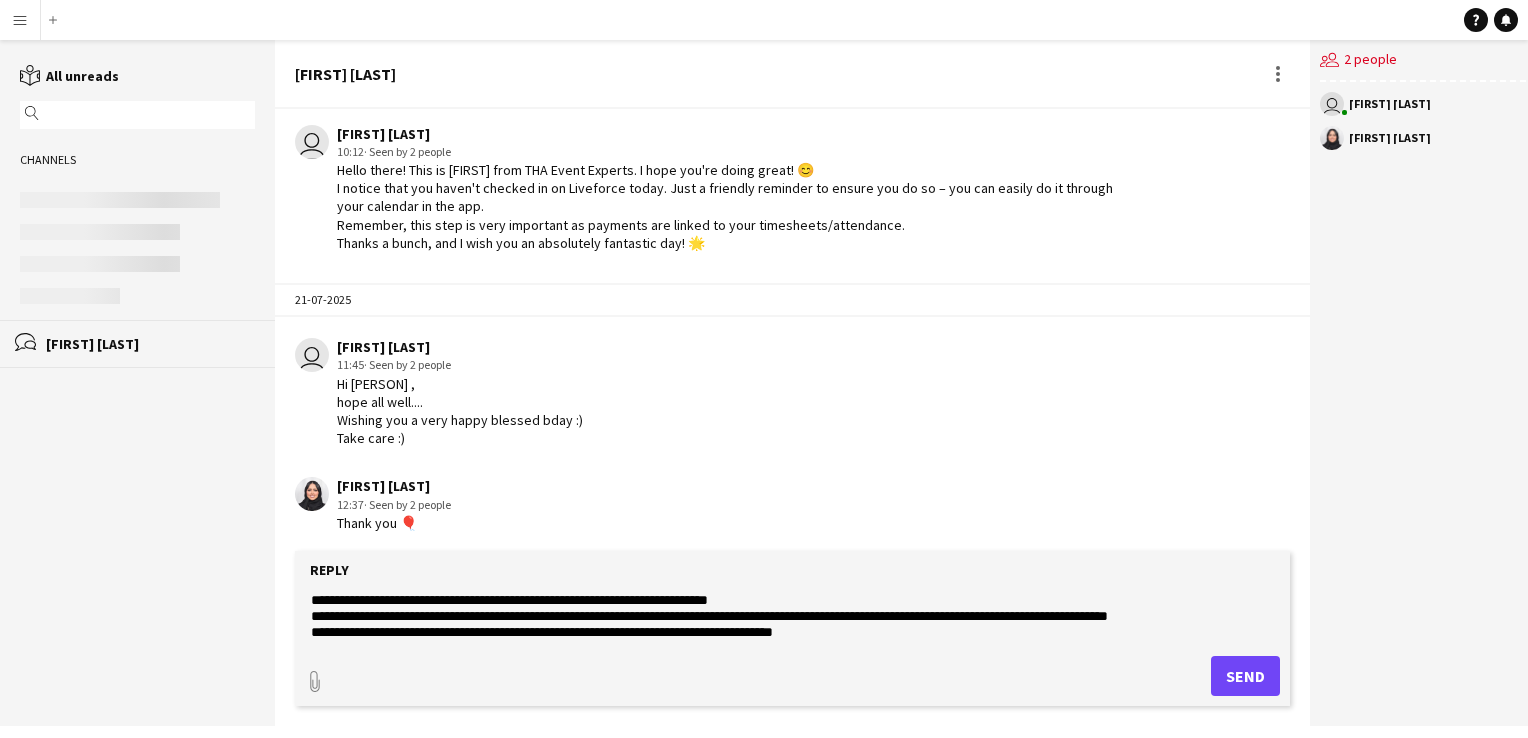 click on "**********" 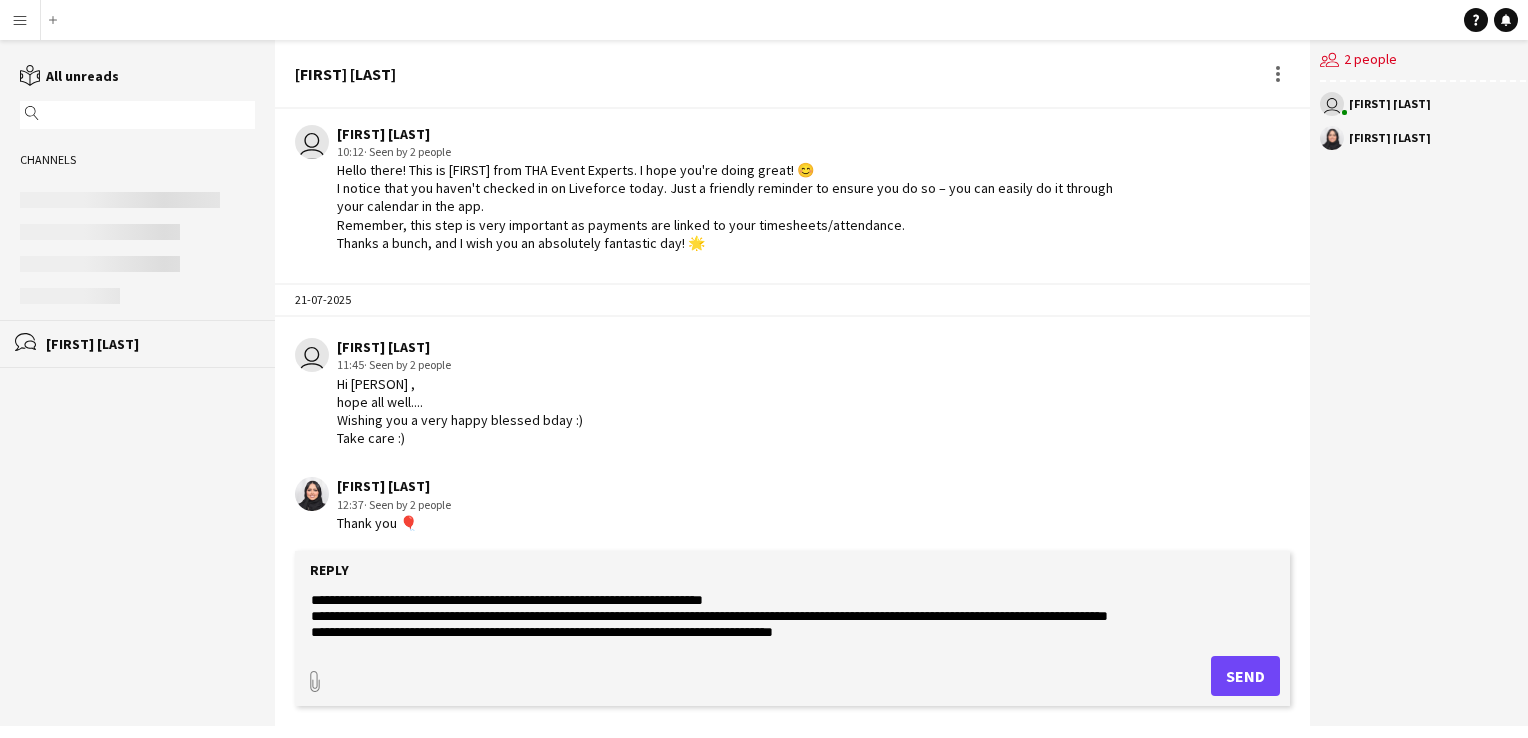 type on "**********" 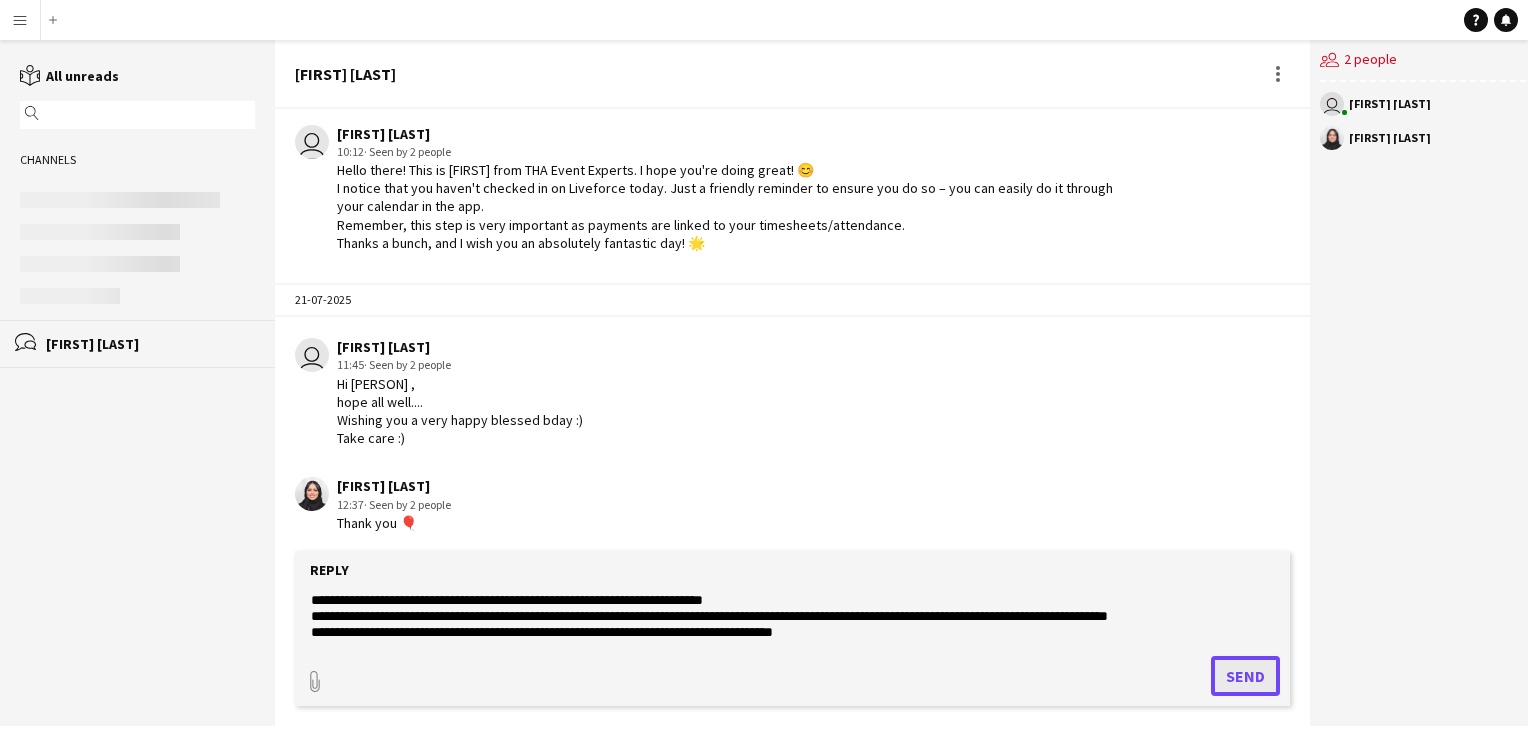 click on "Send" 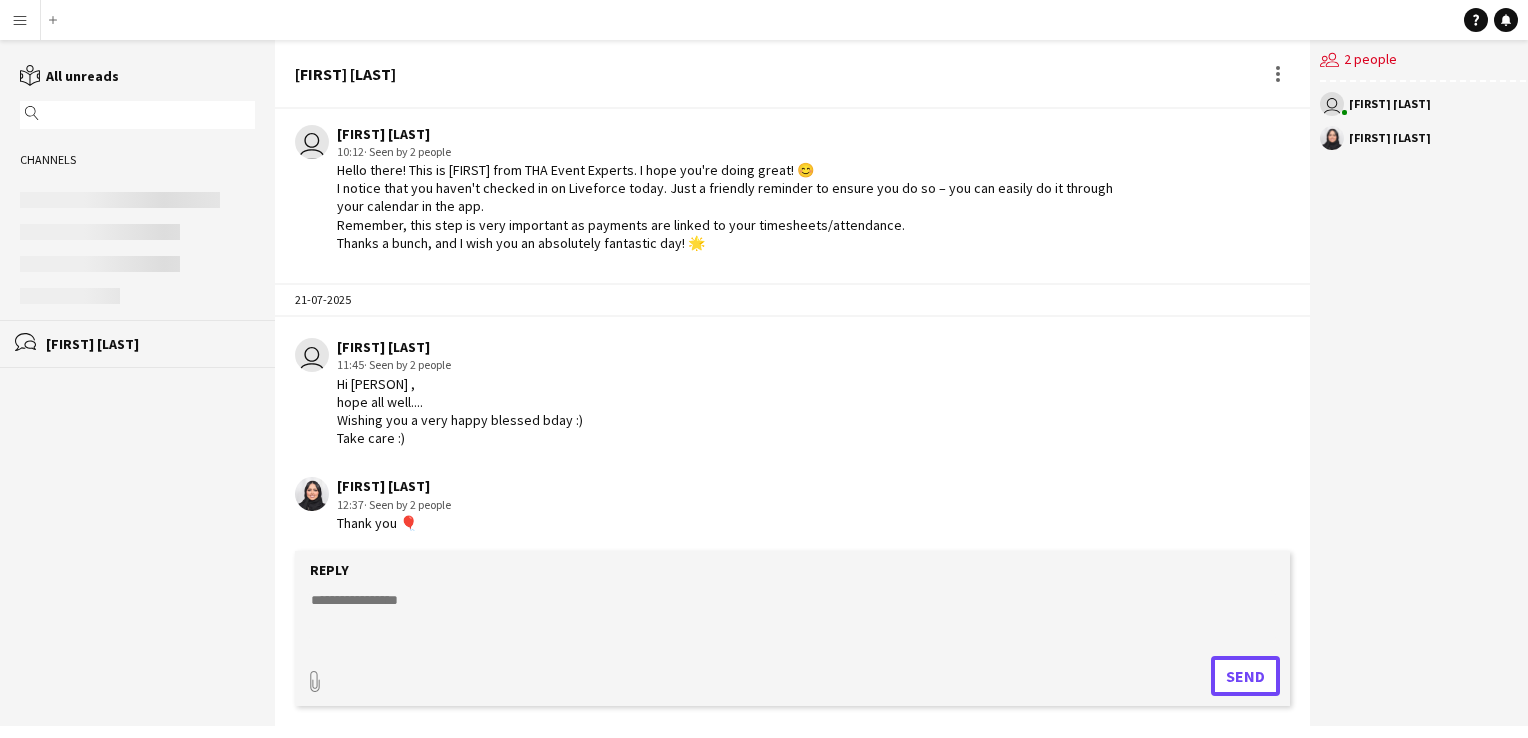 scroll, scrollTop: 1318, scrollLeft: 0, axis: vertical 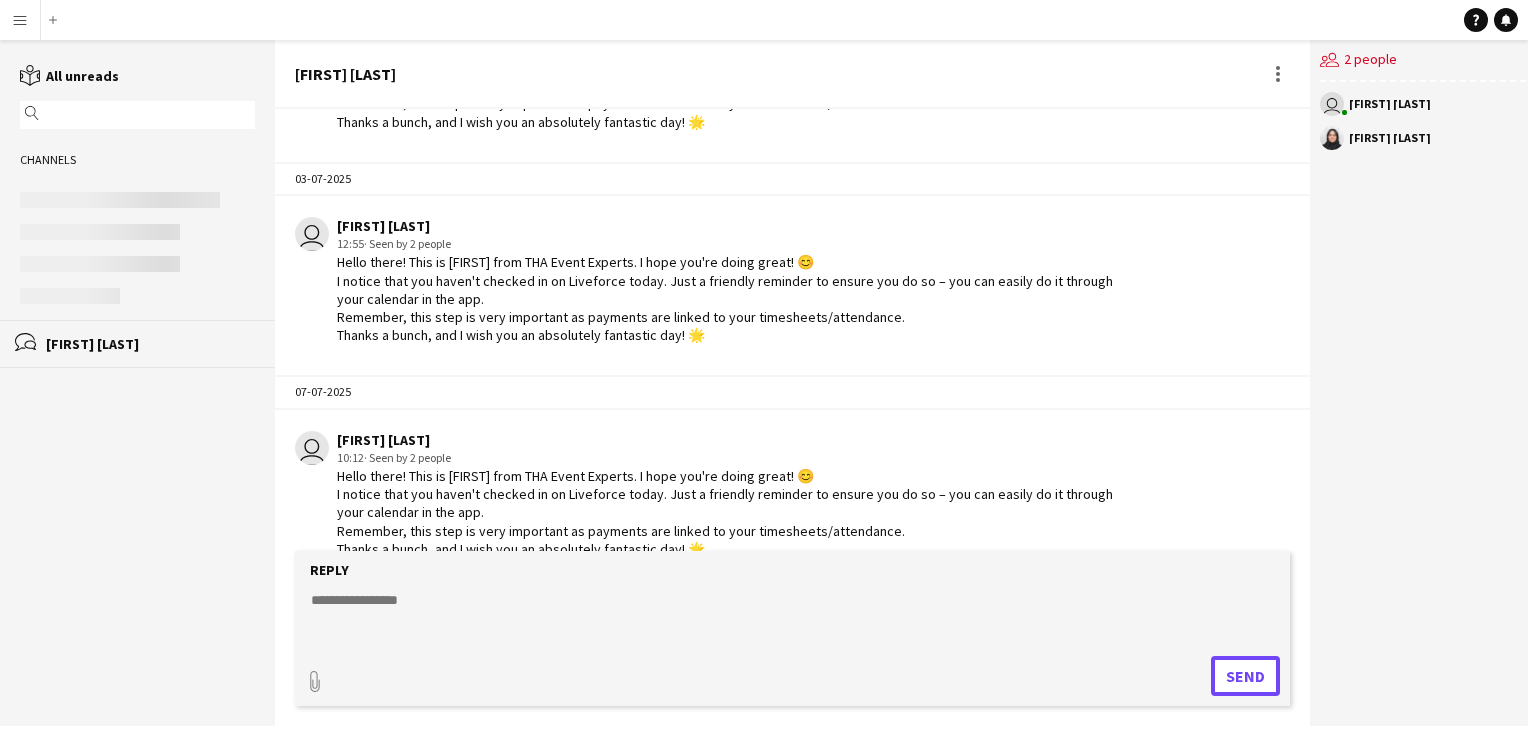 type 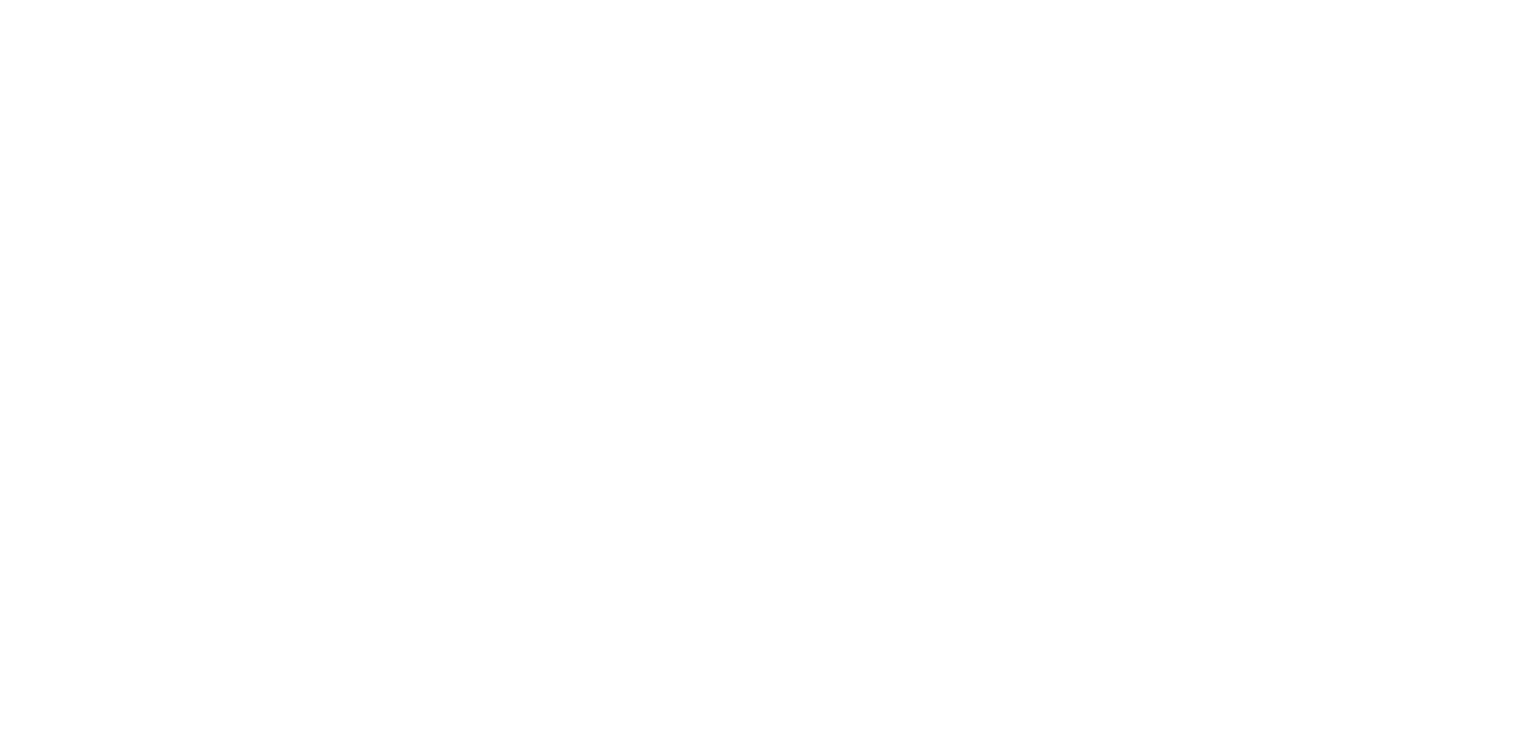 scroll, scrollTop: 0, scrollLeft: 0, axis: both 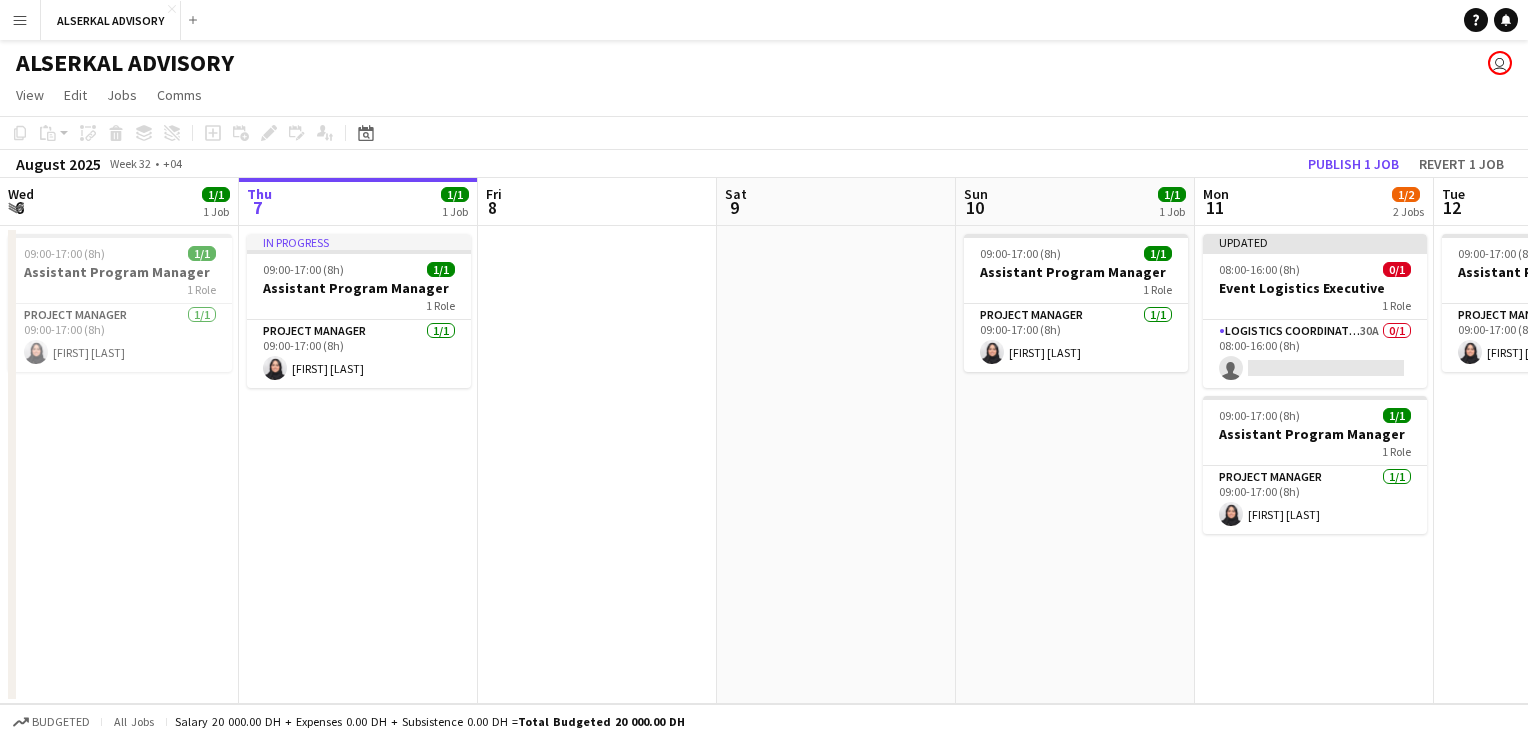 click on "Menu" at bounding box center (20, 20) 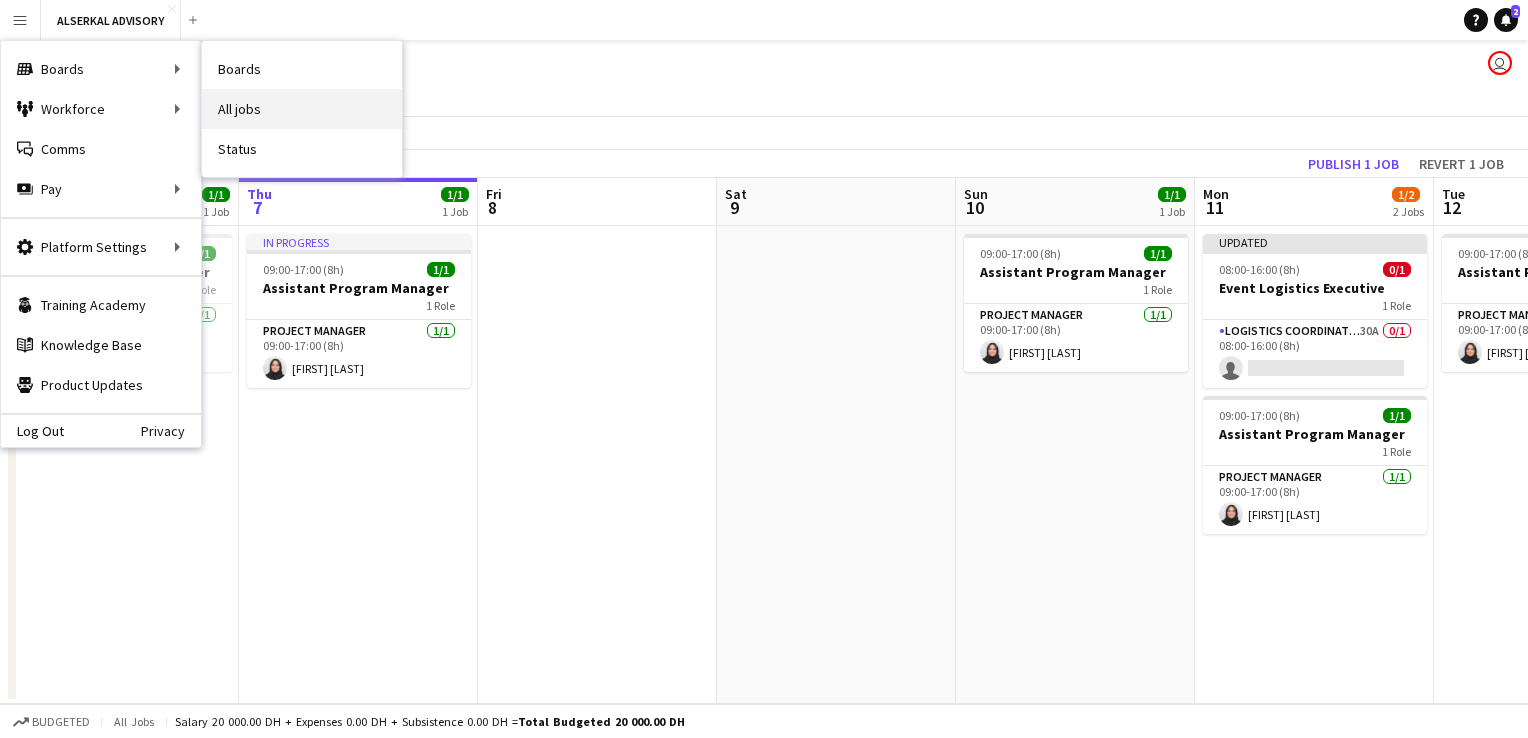 click on "All jobs" at bounding box center [302, 109] 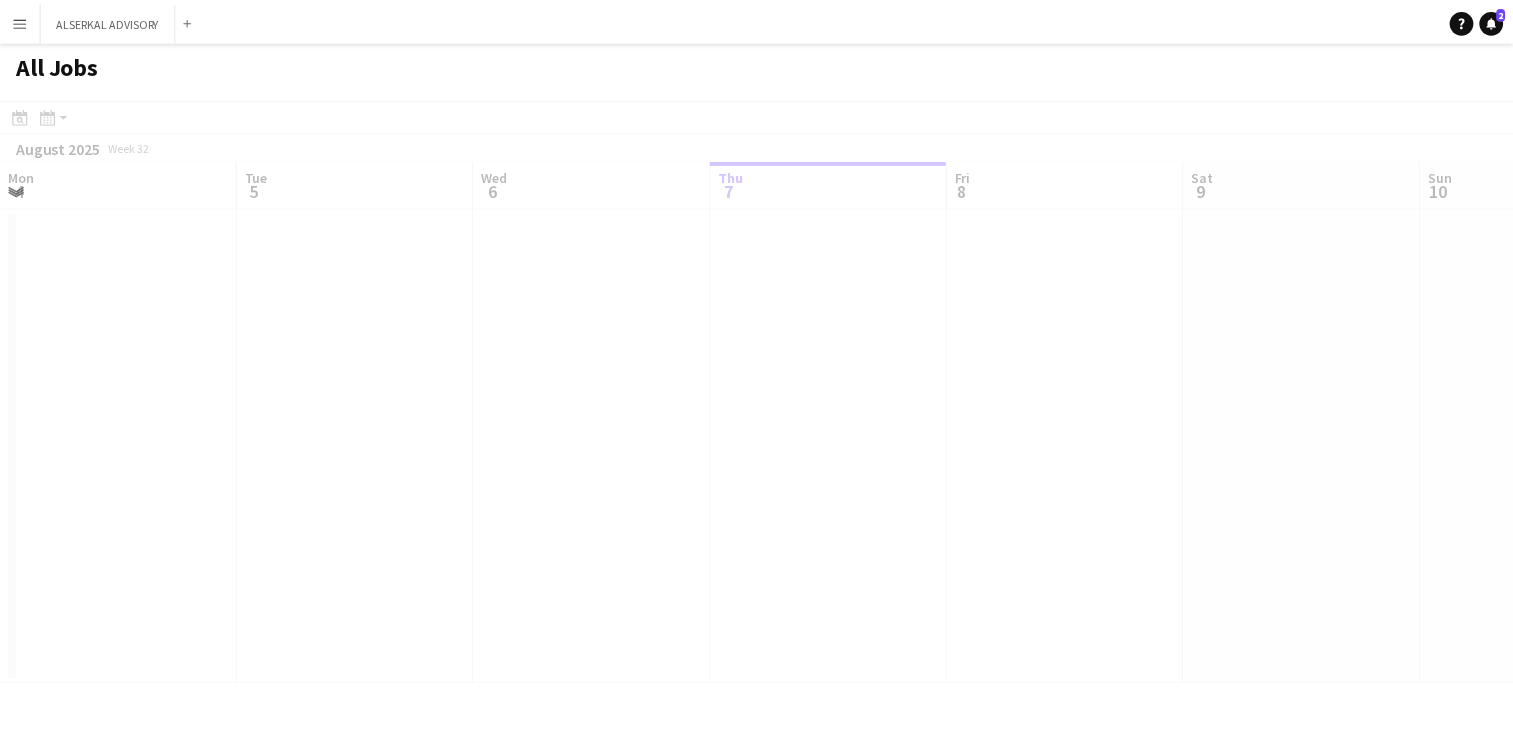 scroll, scrollTop: 0, scrollLeft: 478, axis: horizontal 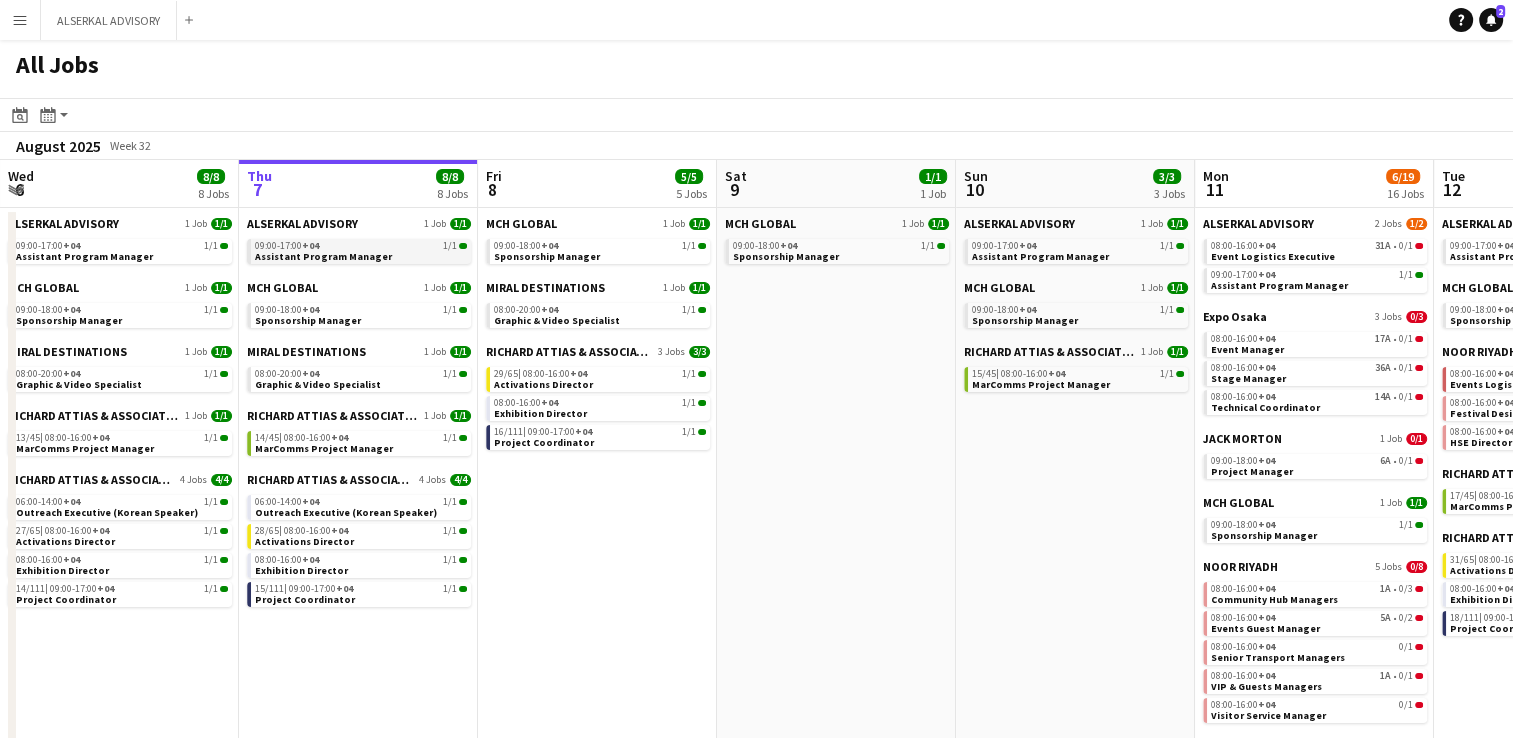 click on "+04" at bounding box center (310, 245) 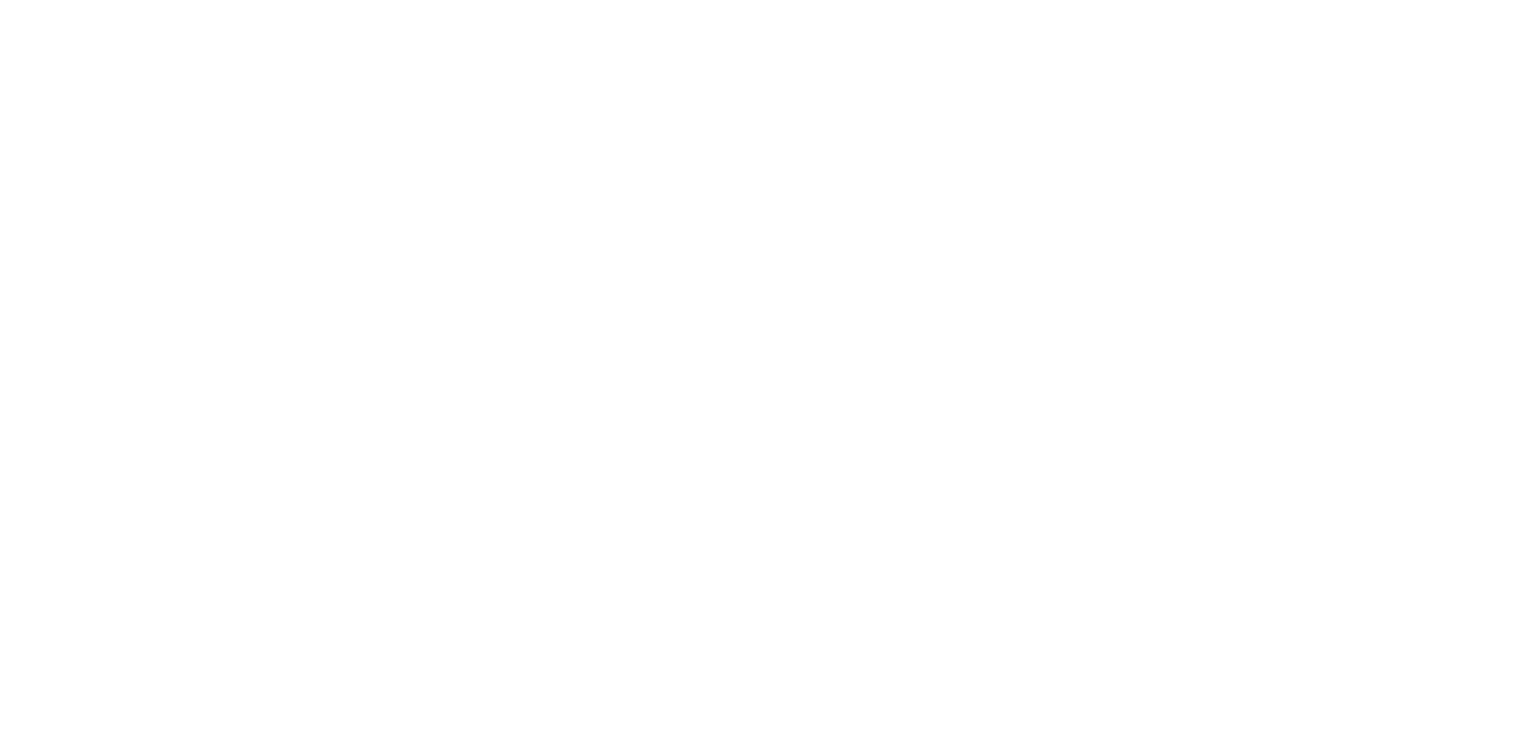 scroll, scrollTop: 0, scrollLeft: 0, axis: both 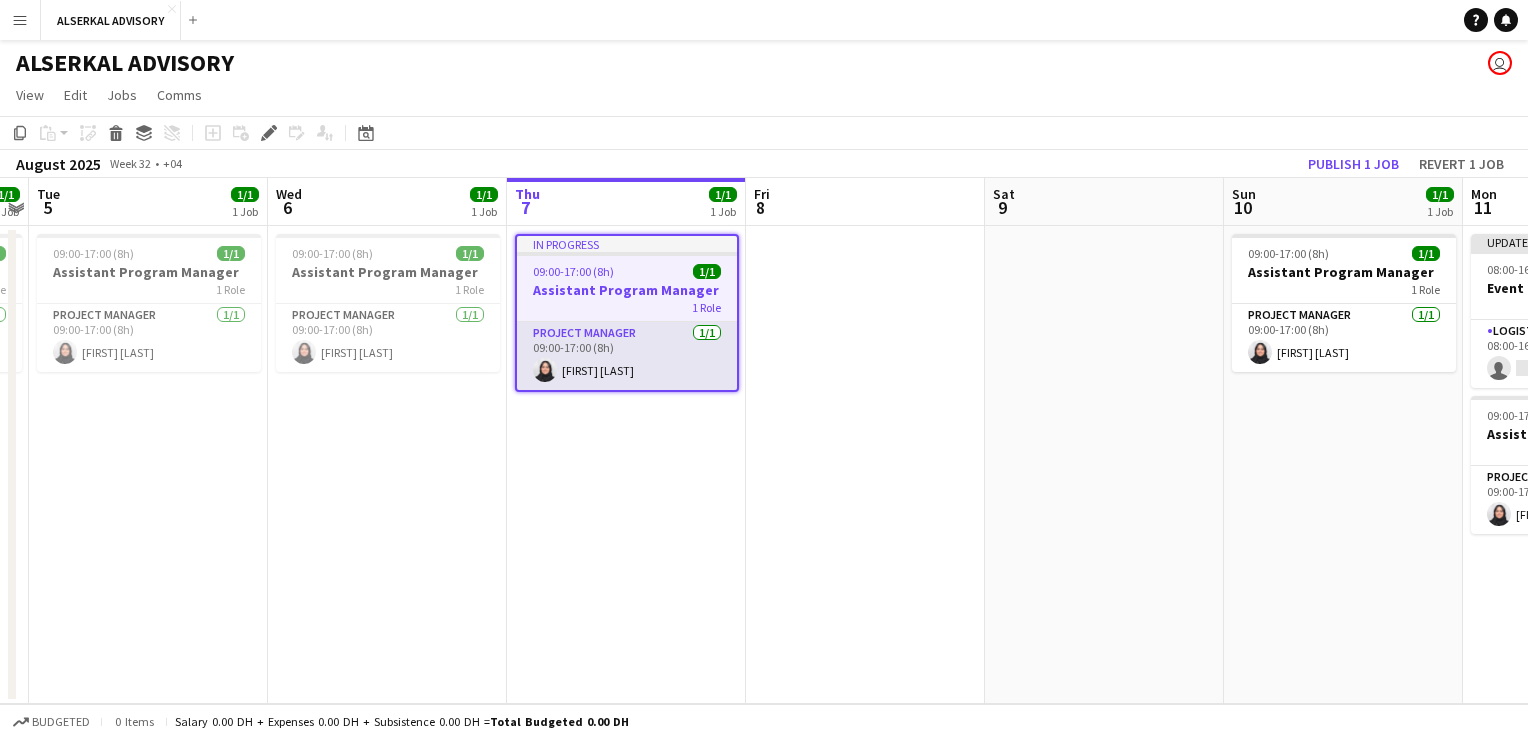 click on "Project Manager   1/1   09:00-17:00 (8h)
[FIRST] [LAST]" at bounding box center (627, 356) 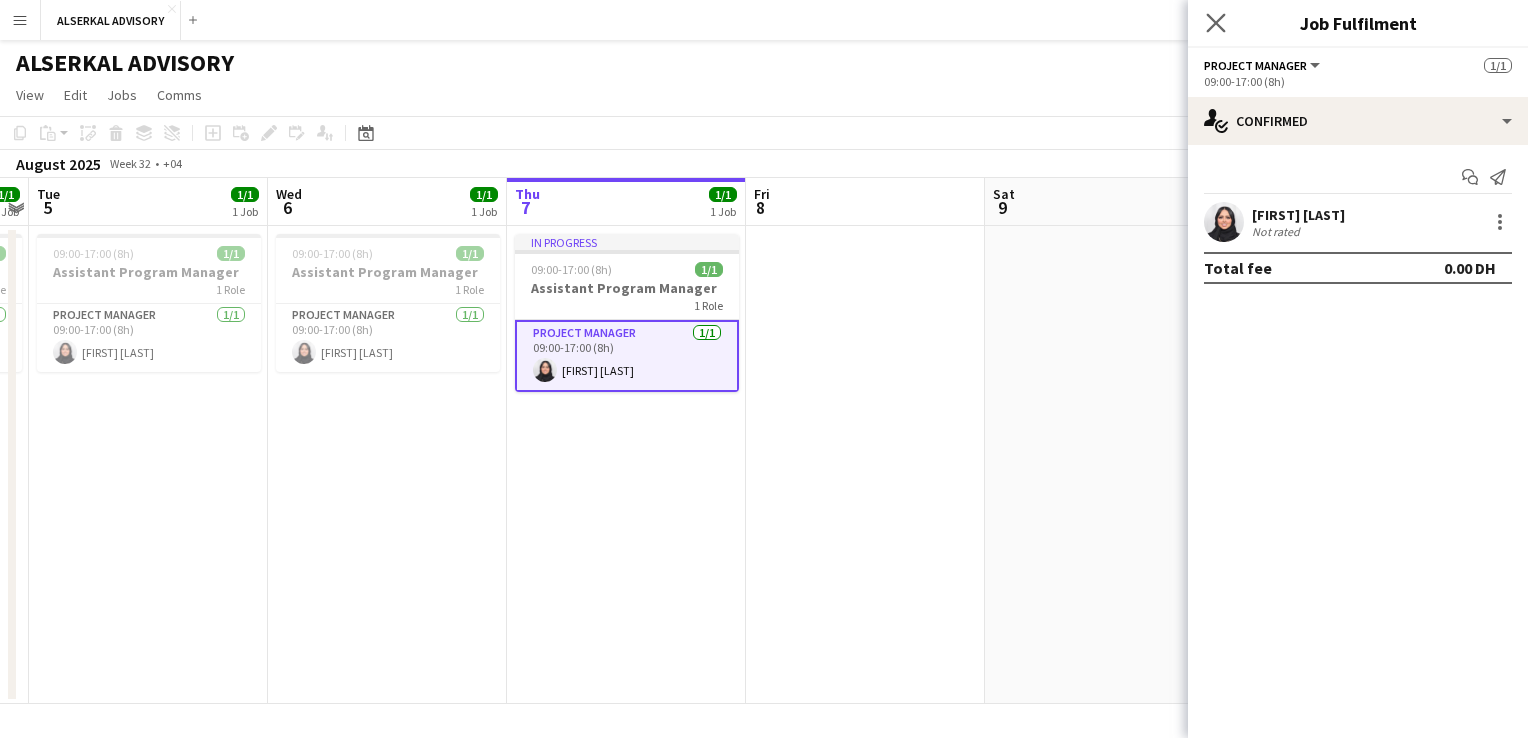 click on "Close pop-in" 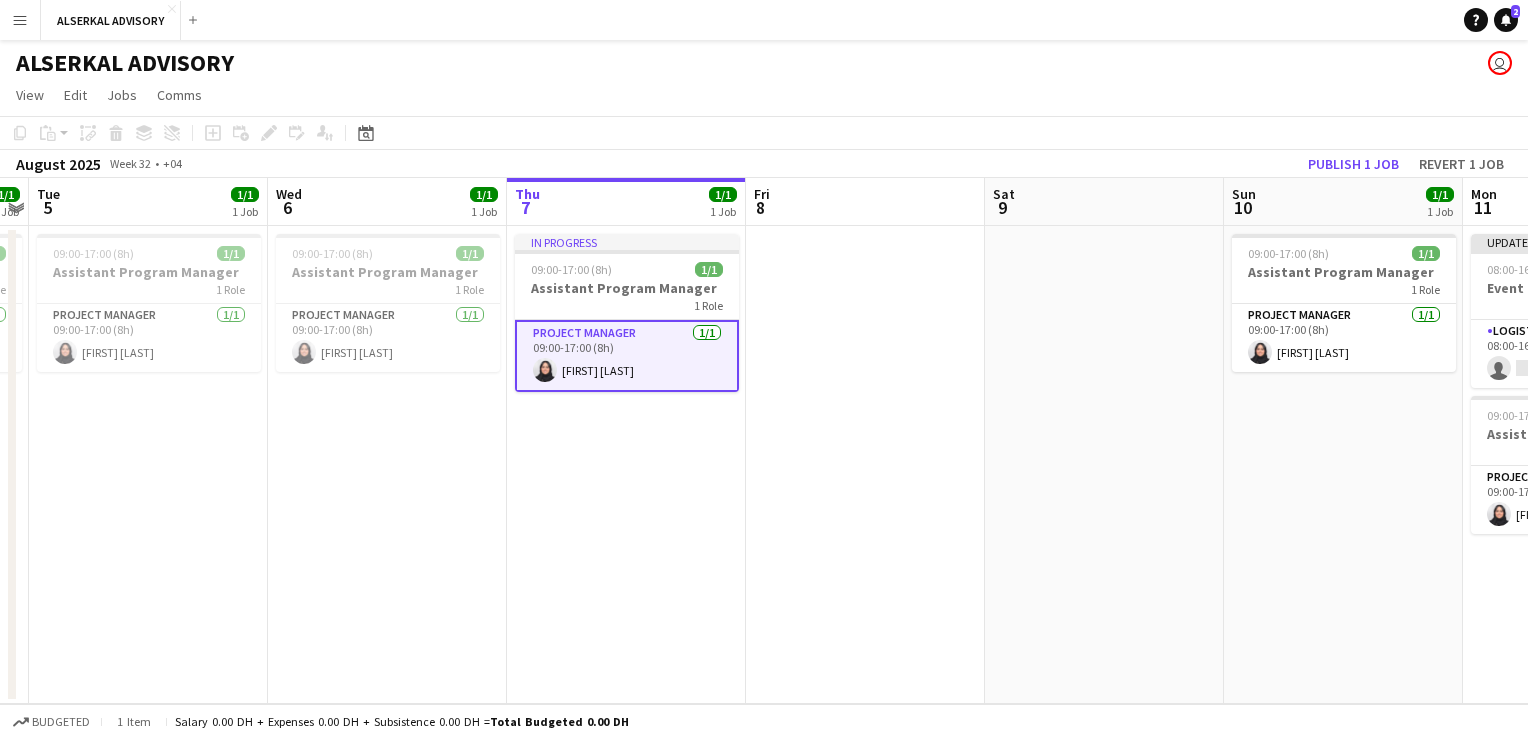 click on "Menu" at bounding box center [20, 20] 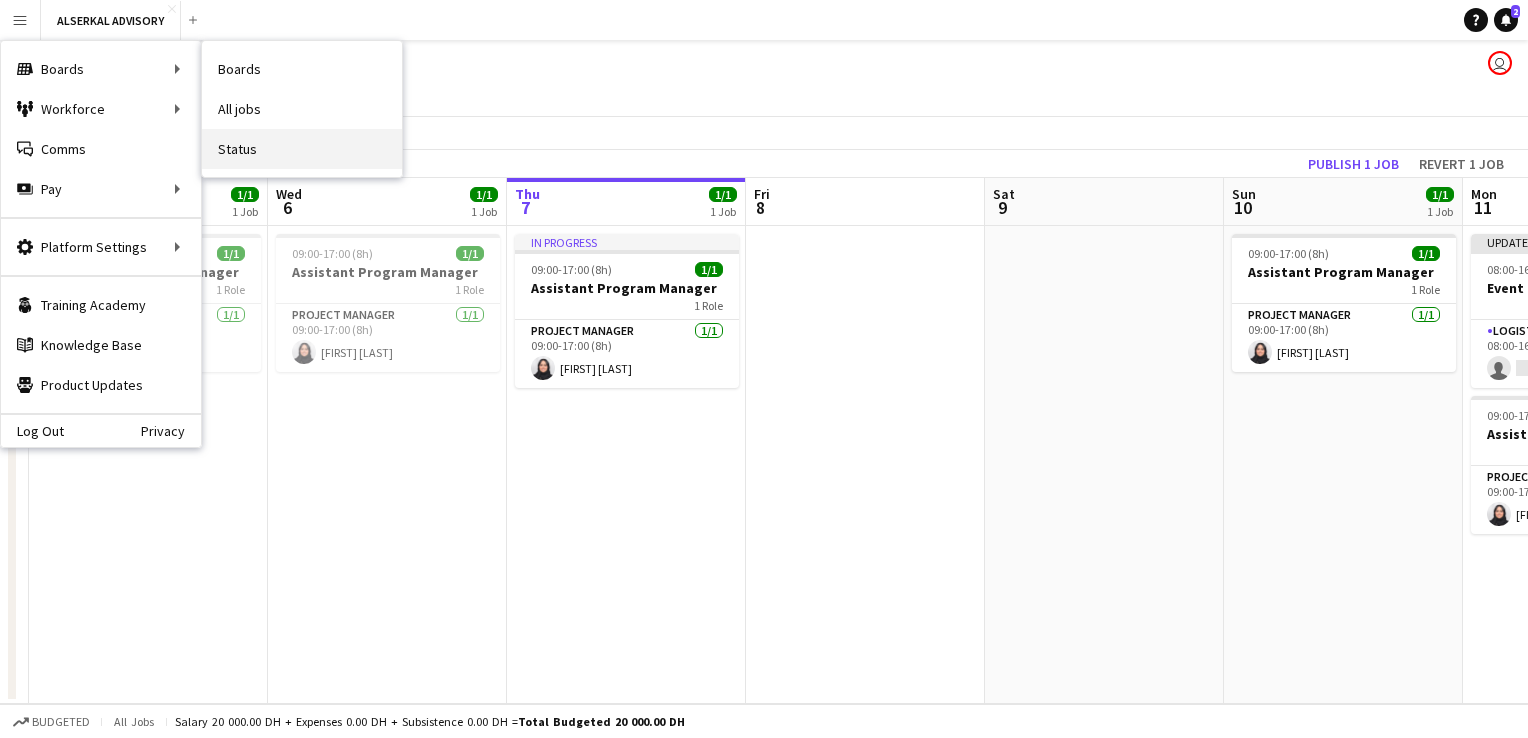 click on "Status" at bounding box center [302, 149] 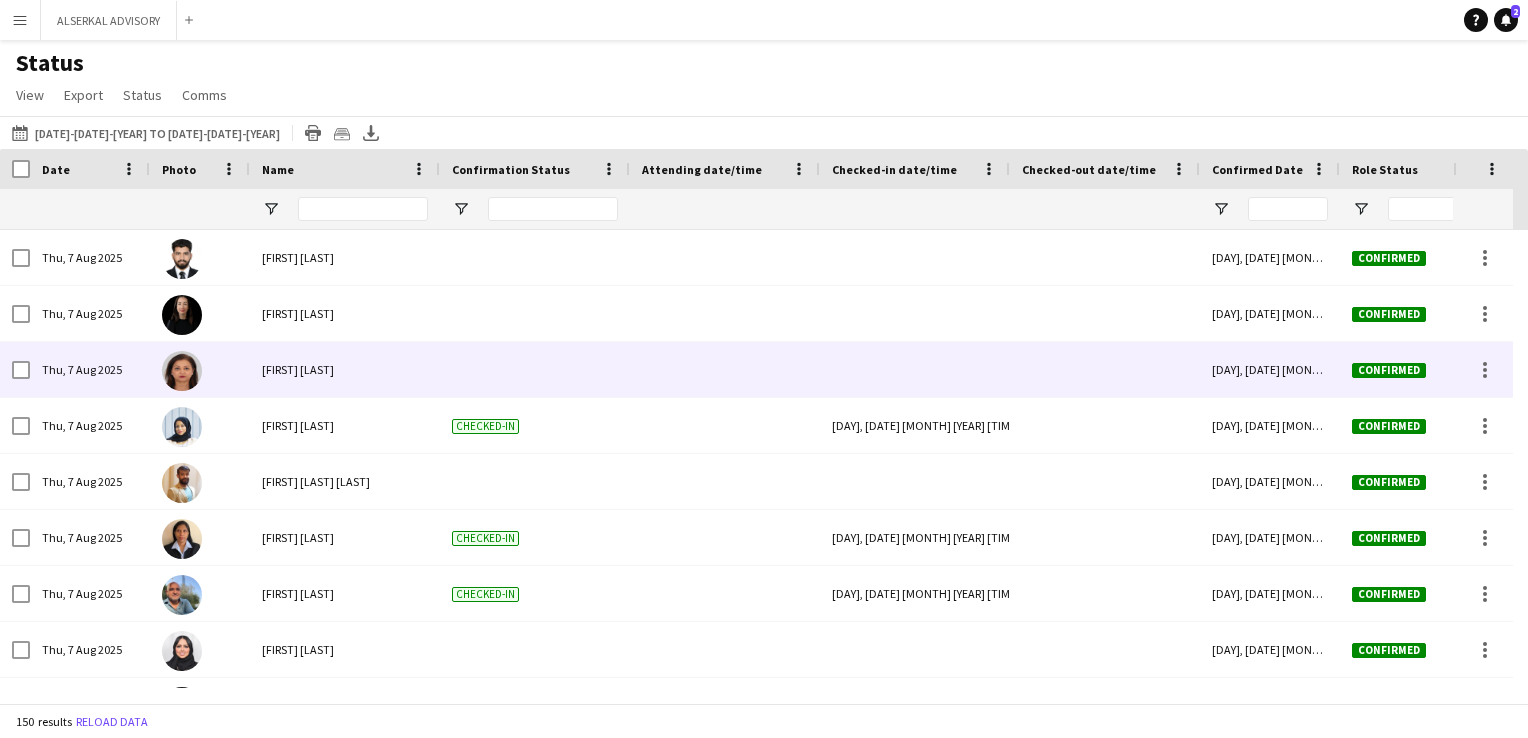 scroll, scrollTop: 84, scrollLeft: 0, axis: vertical 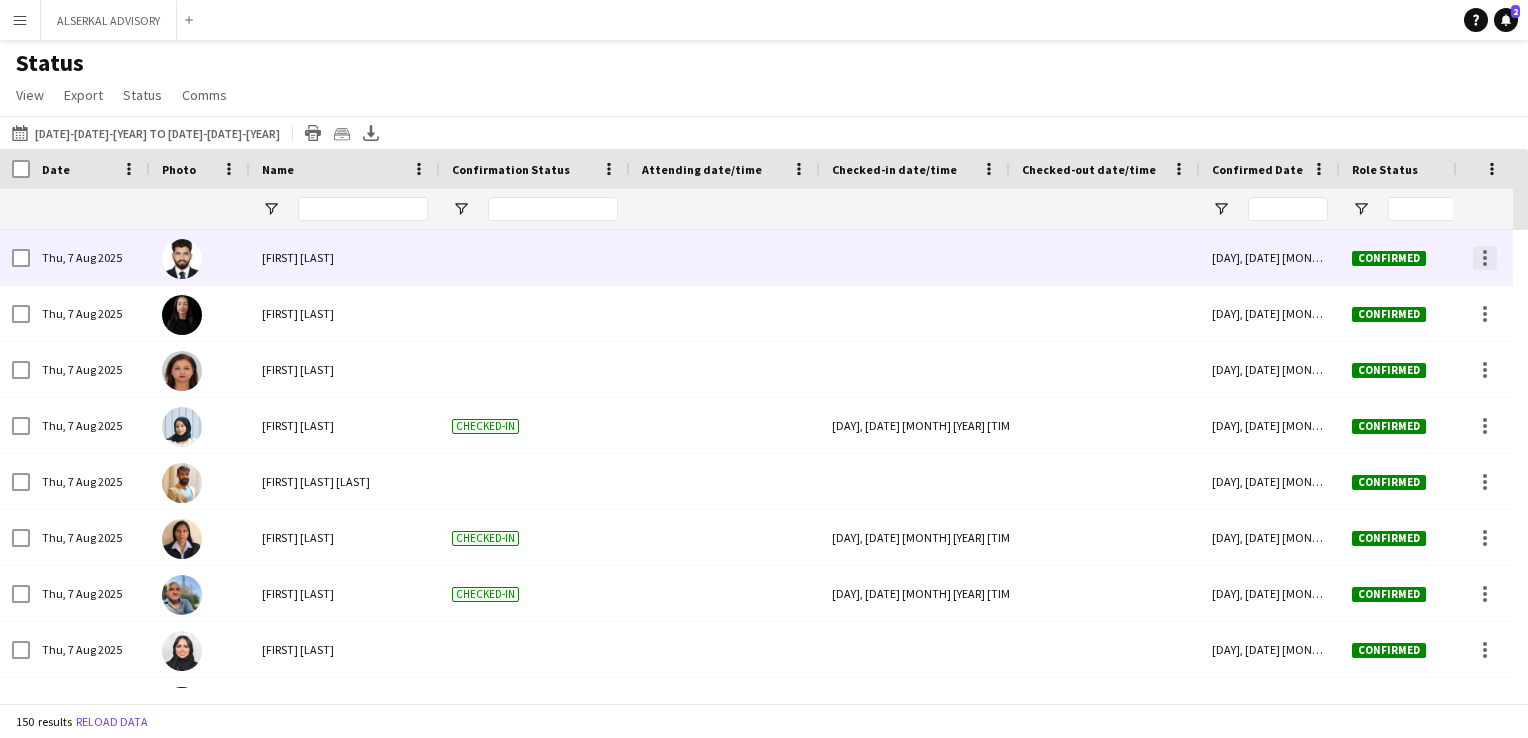 click at bounding box center [1485, 258] 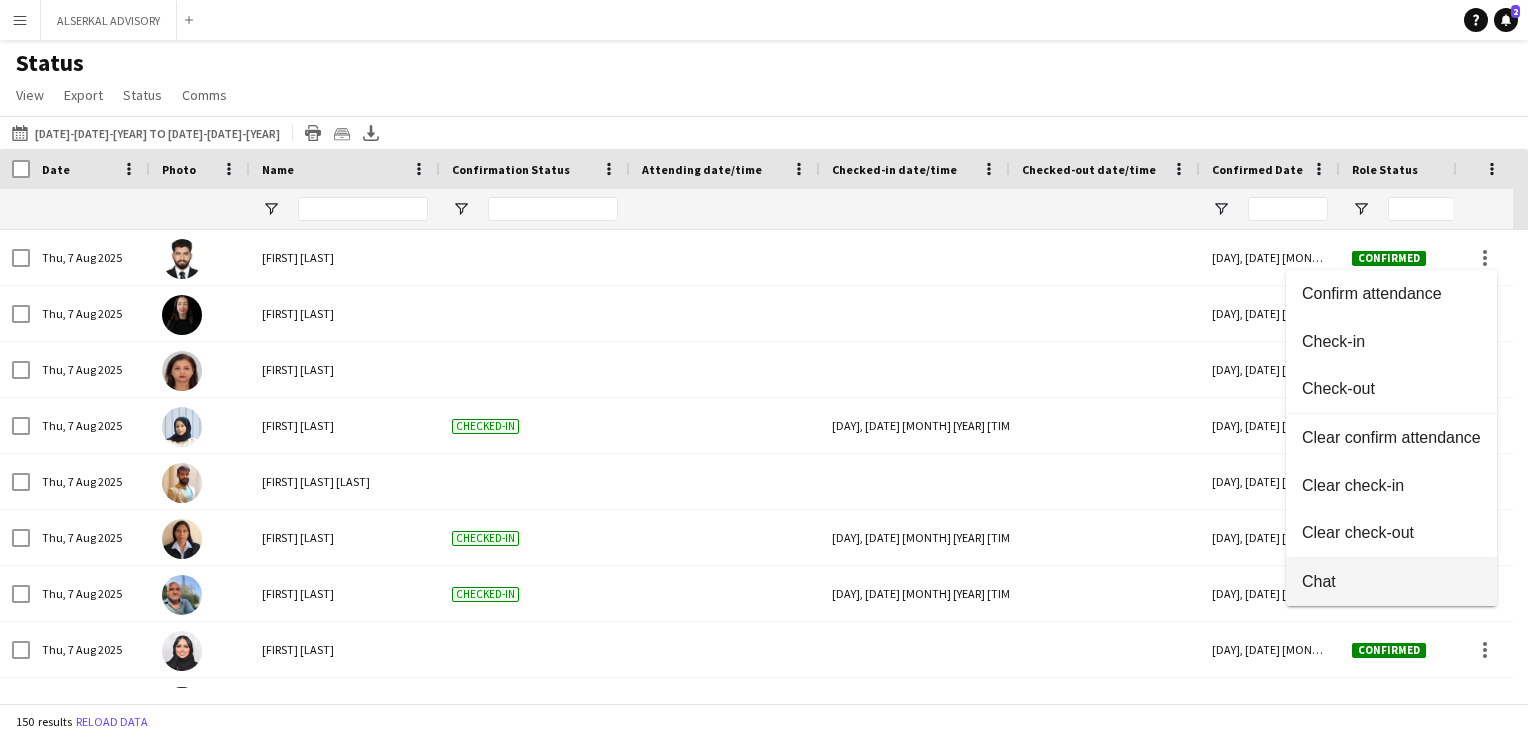 click on "Chat" at bounding box center [1391, 582] 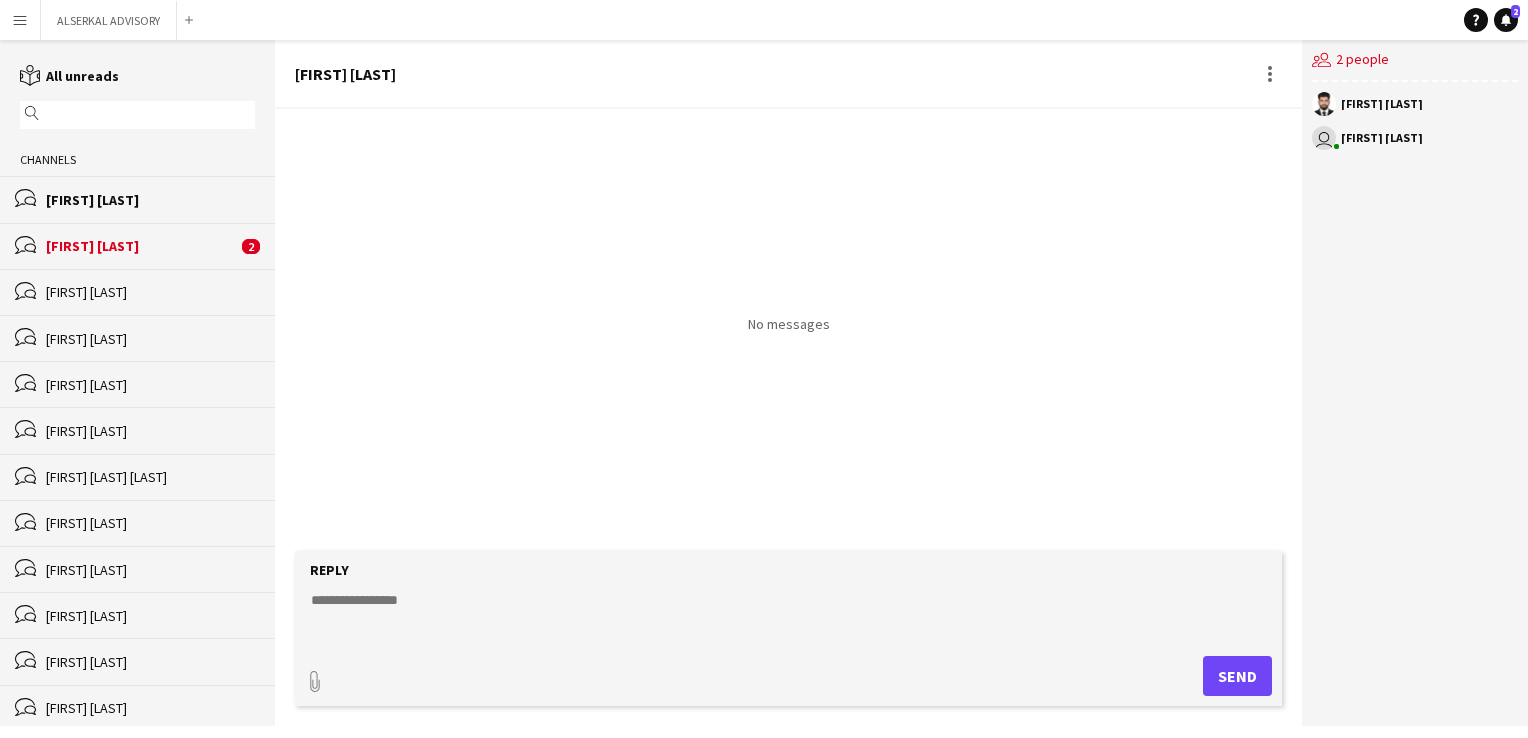 click 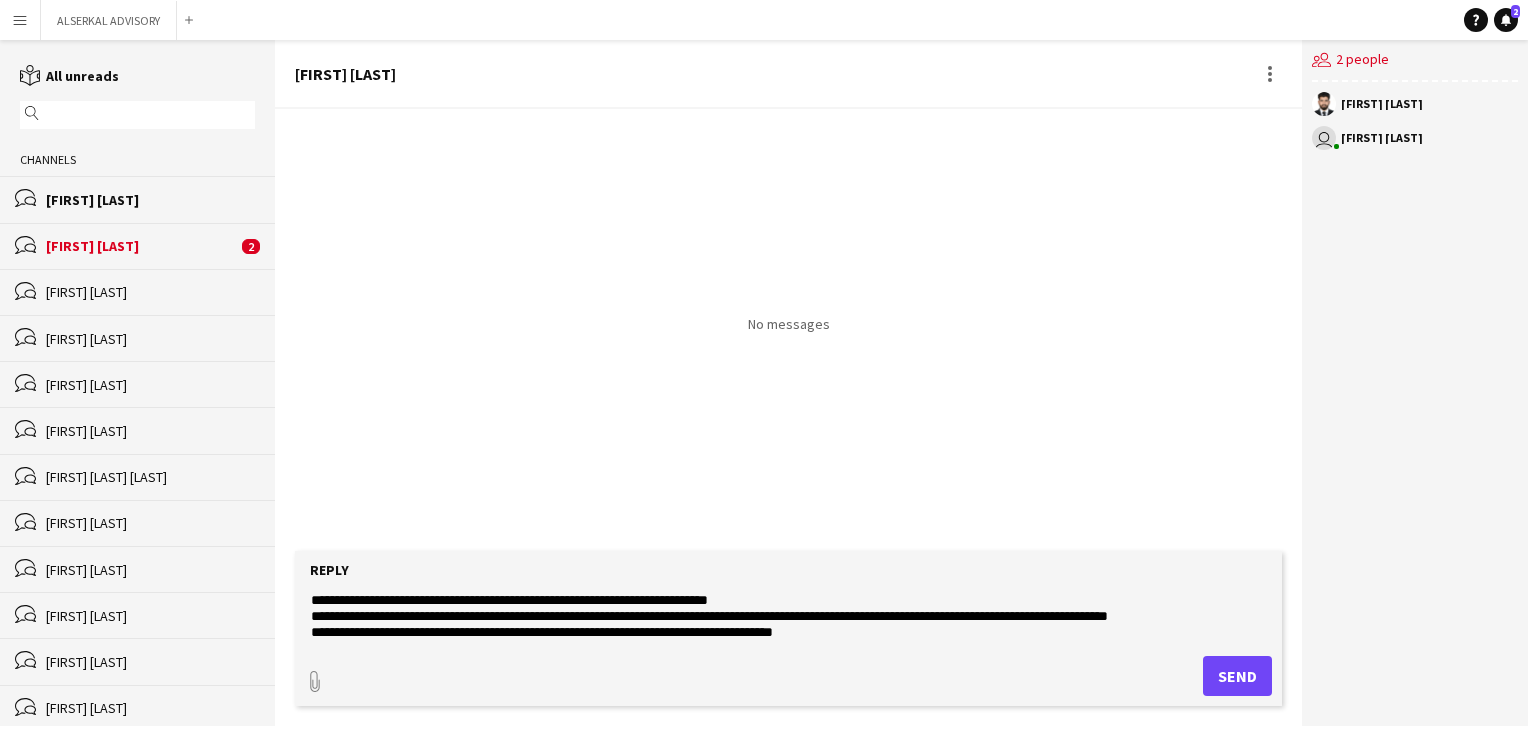 scroll, scrollTop: 0, scrollLeft: 0, axis: both 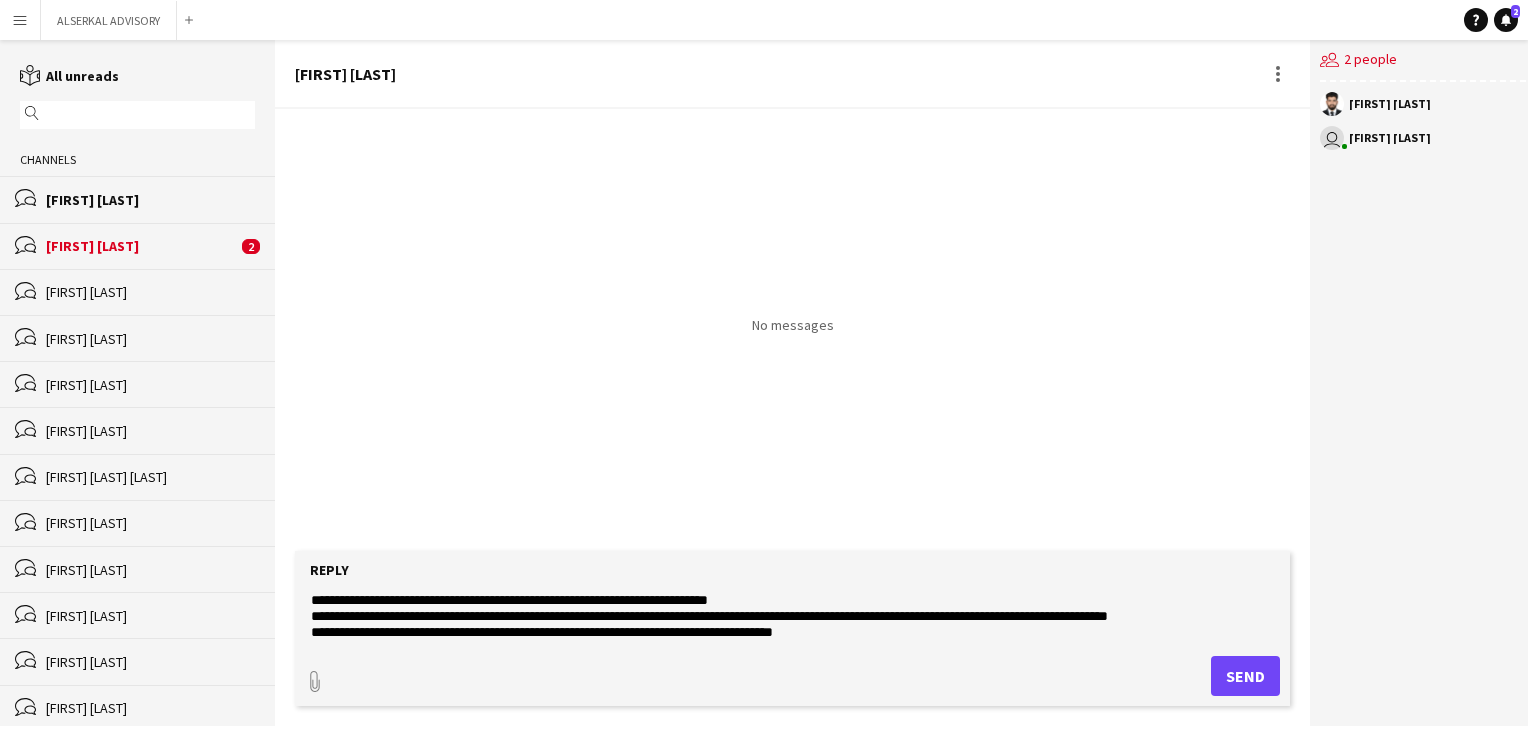drag, startPoint x: 416, startPoint y: 592, endPoint x: 537, endPoint y: 512, distance: 145.05516 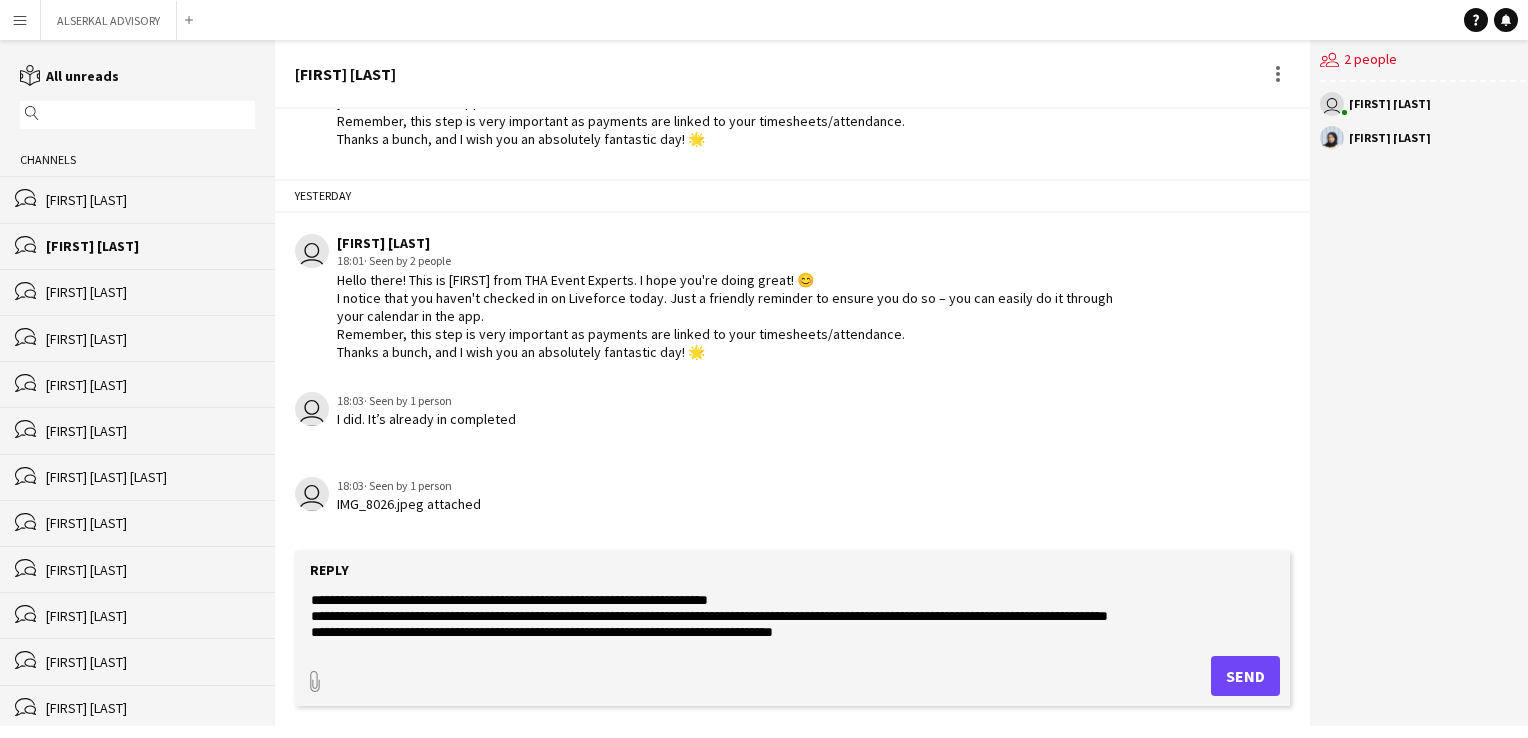 scroll, scrollTop: 1528, scrollLeft: 0, axis: vertical 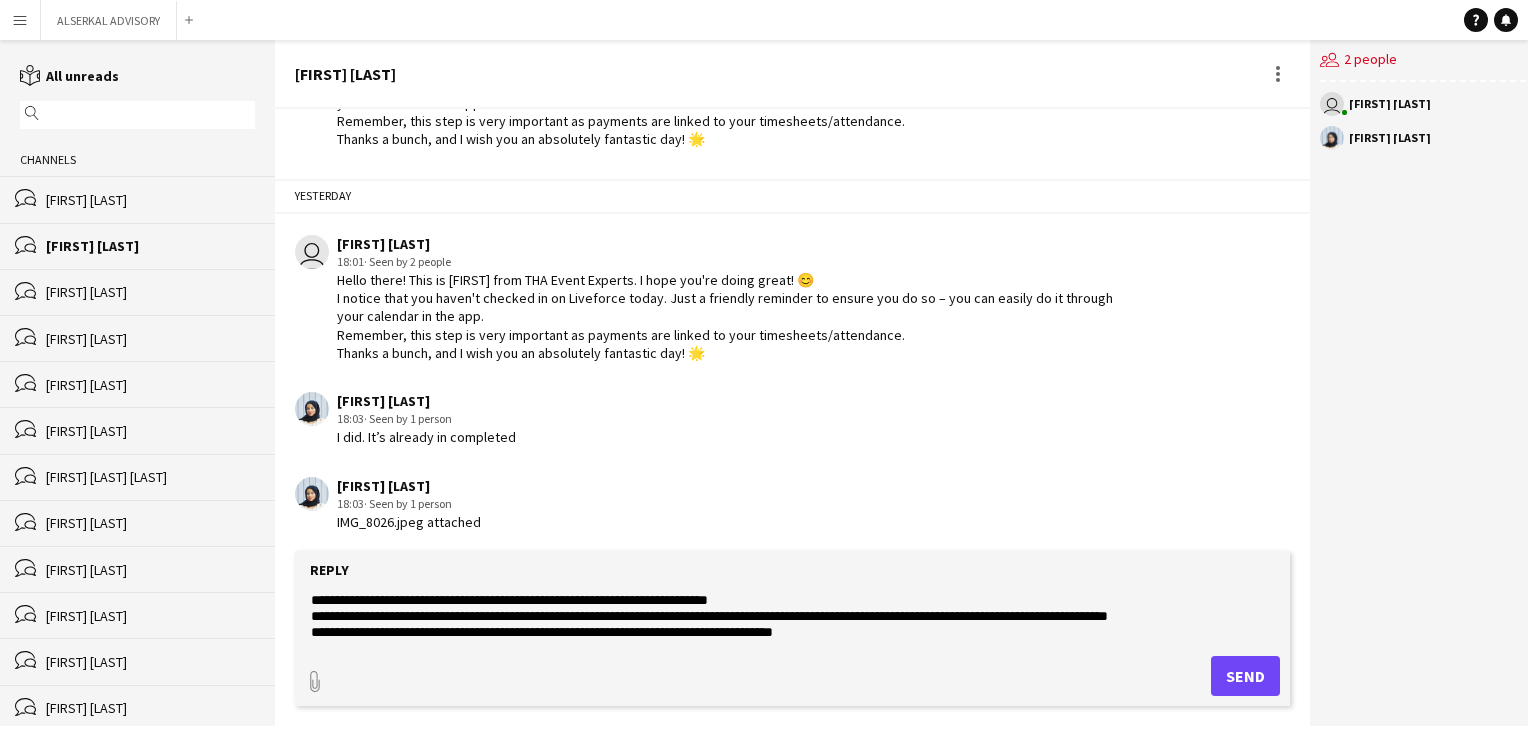 click on "[FIRST] [LAST]" 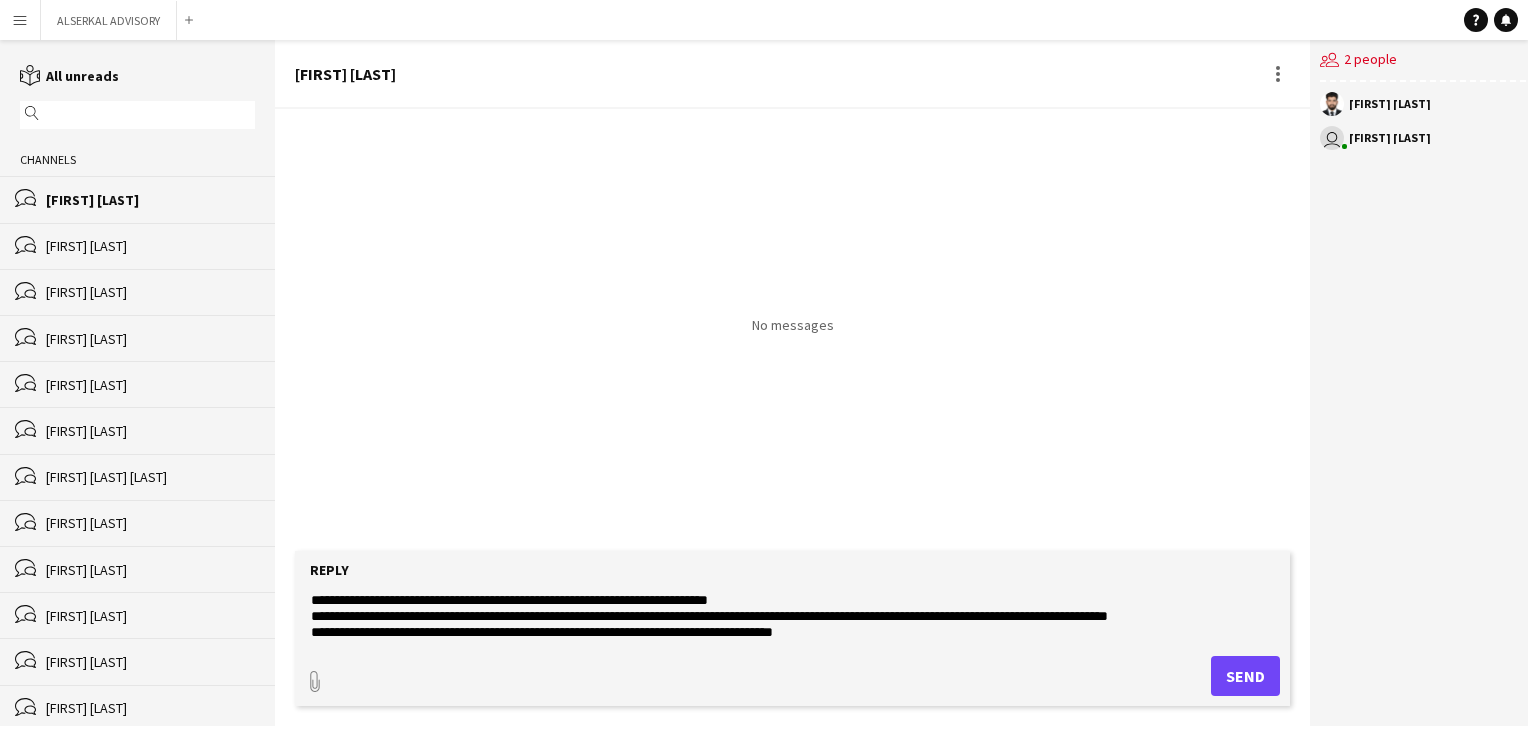 click on "bubbles
[FIRST] [LAST]" 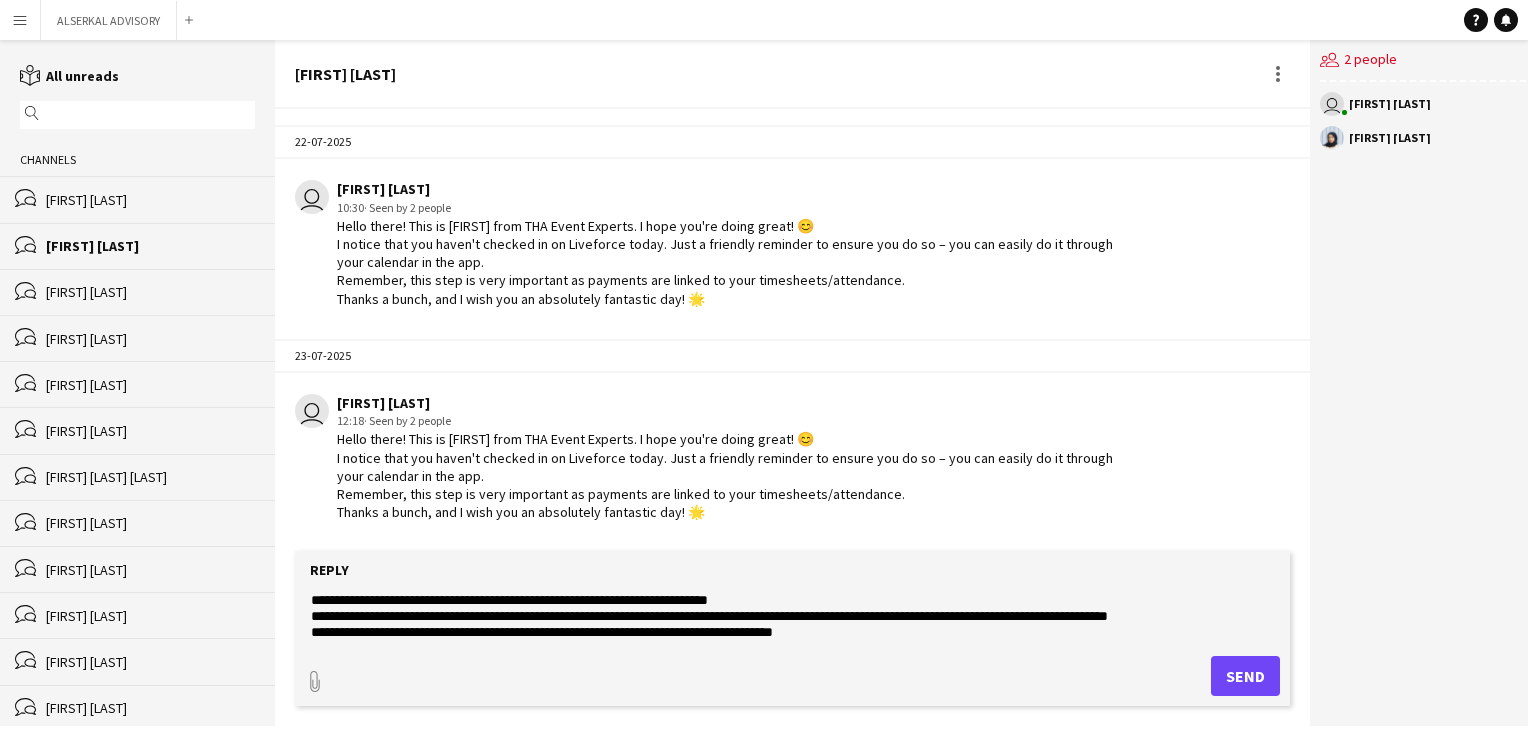 scroll, scrollTop: 1528, scrollLeft: 0, axis: vertical 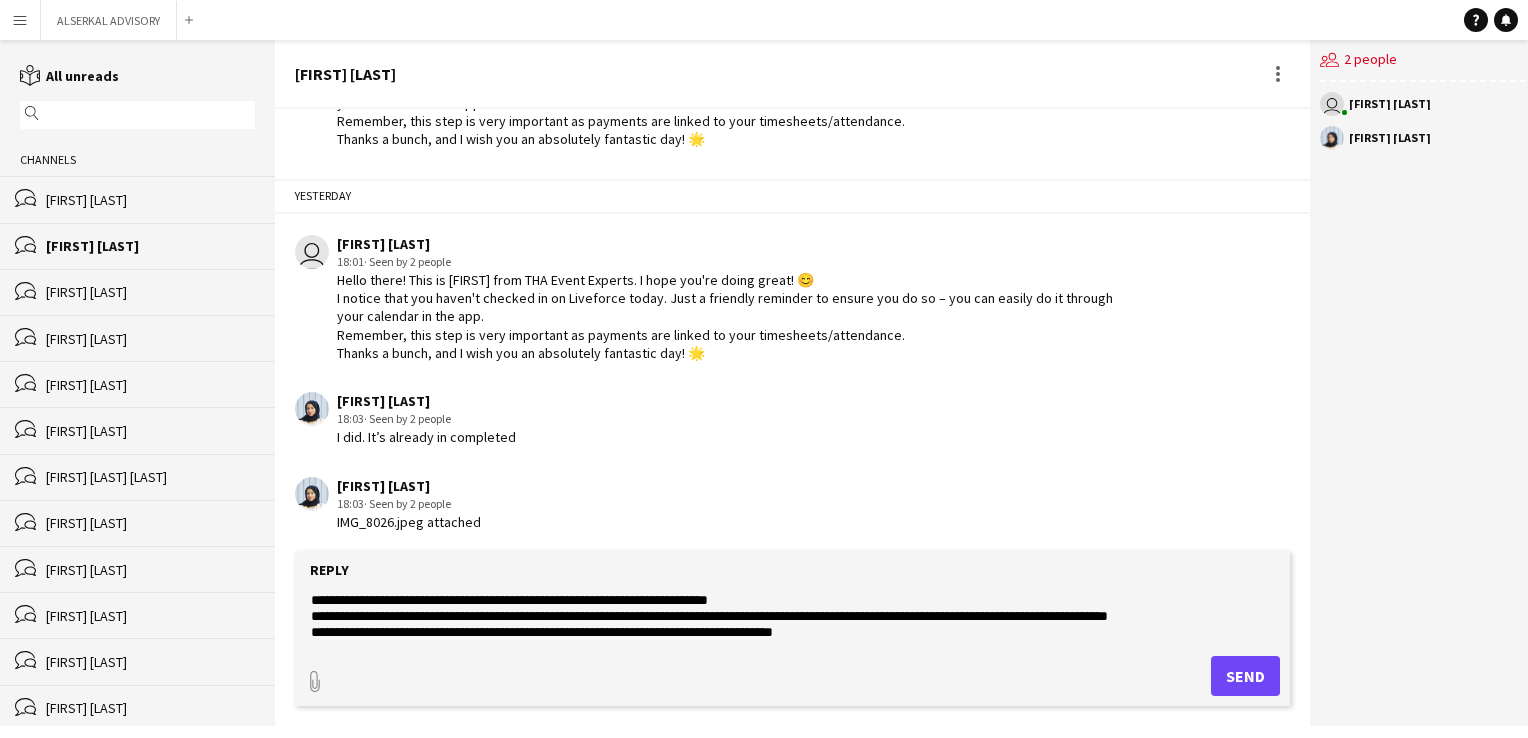 click on "[FIRST] [LAST]" 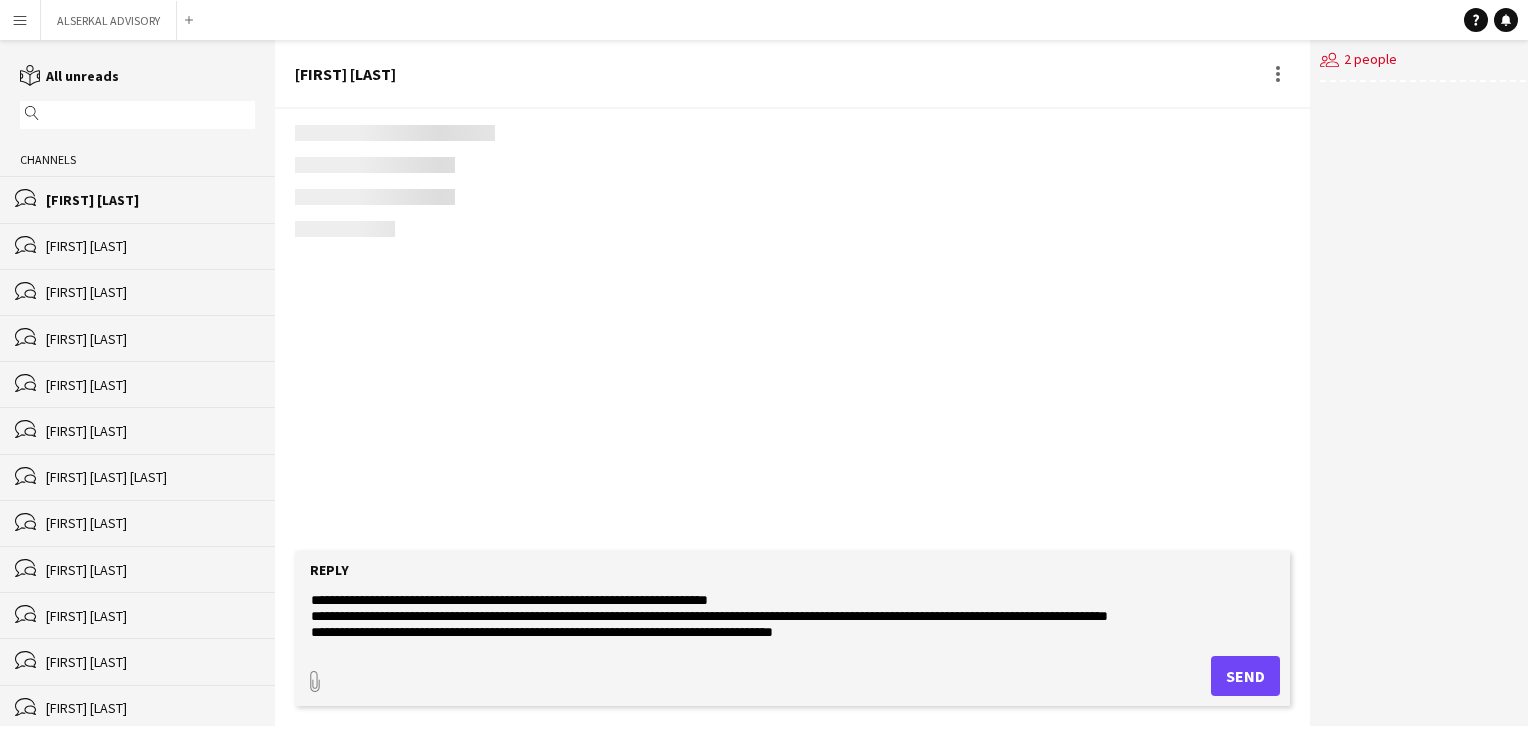 scroll, scrollTop: 0, scrollLeft: 0, axis: both 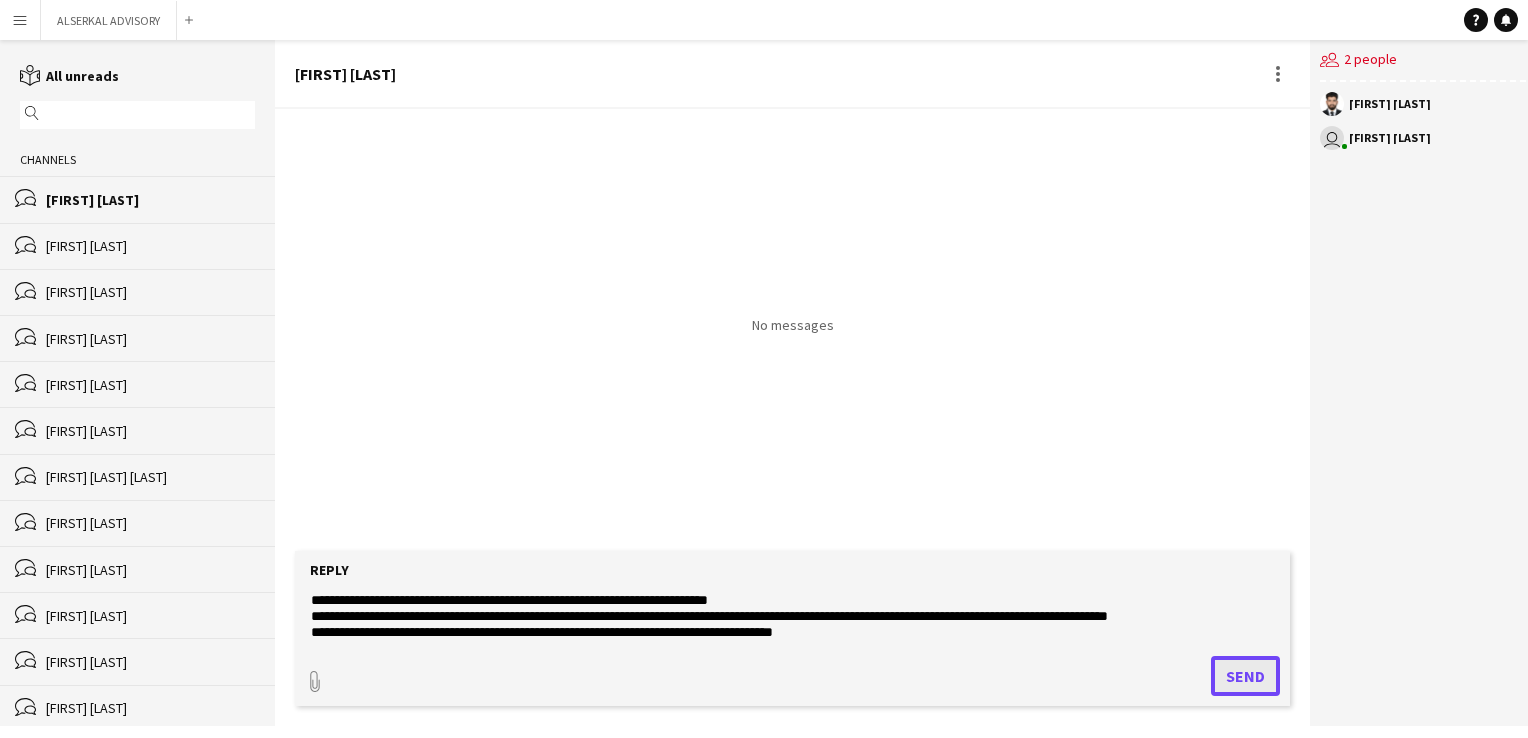 click on "Send" 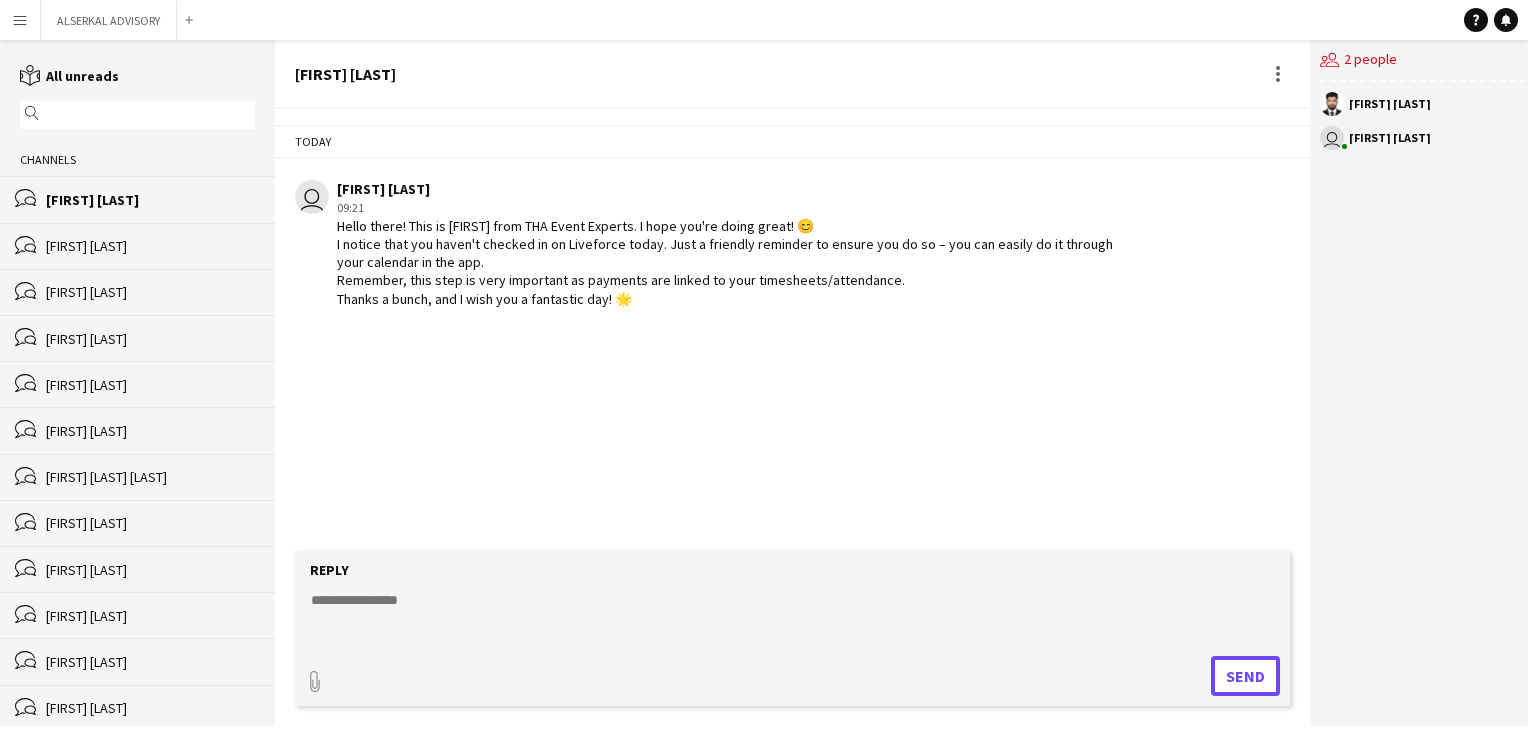 type 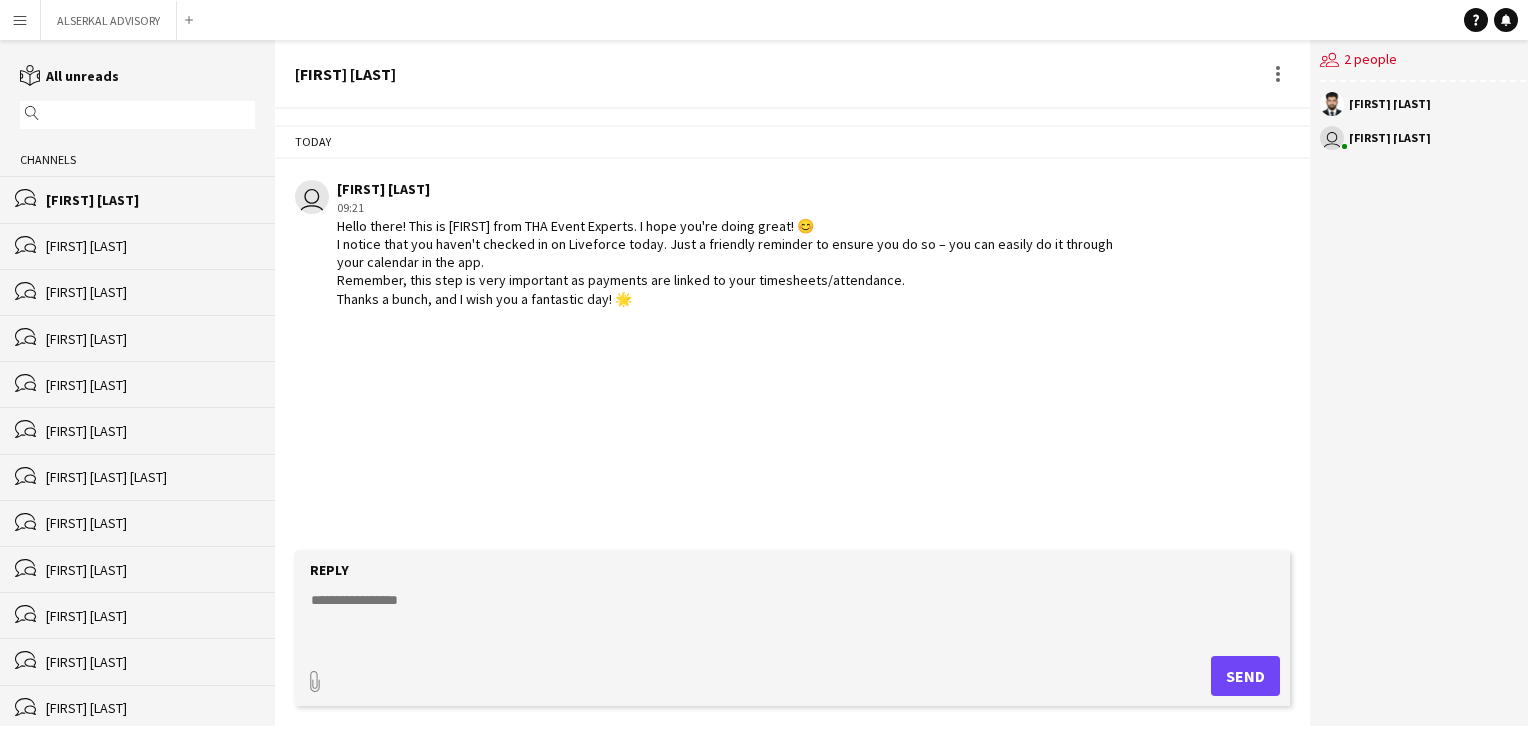 click on "[FIRST] [LAST]" 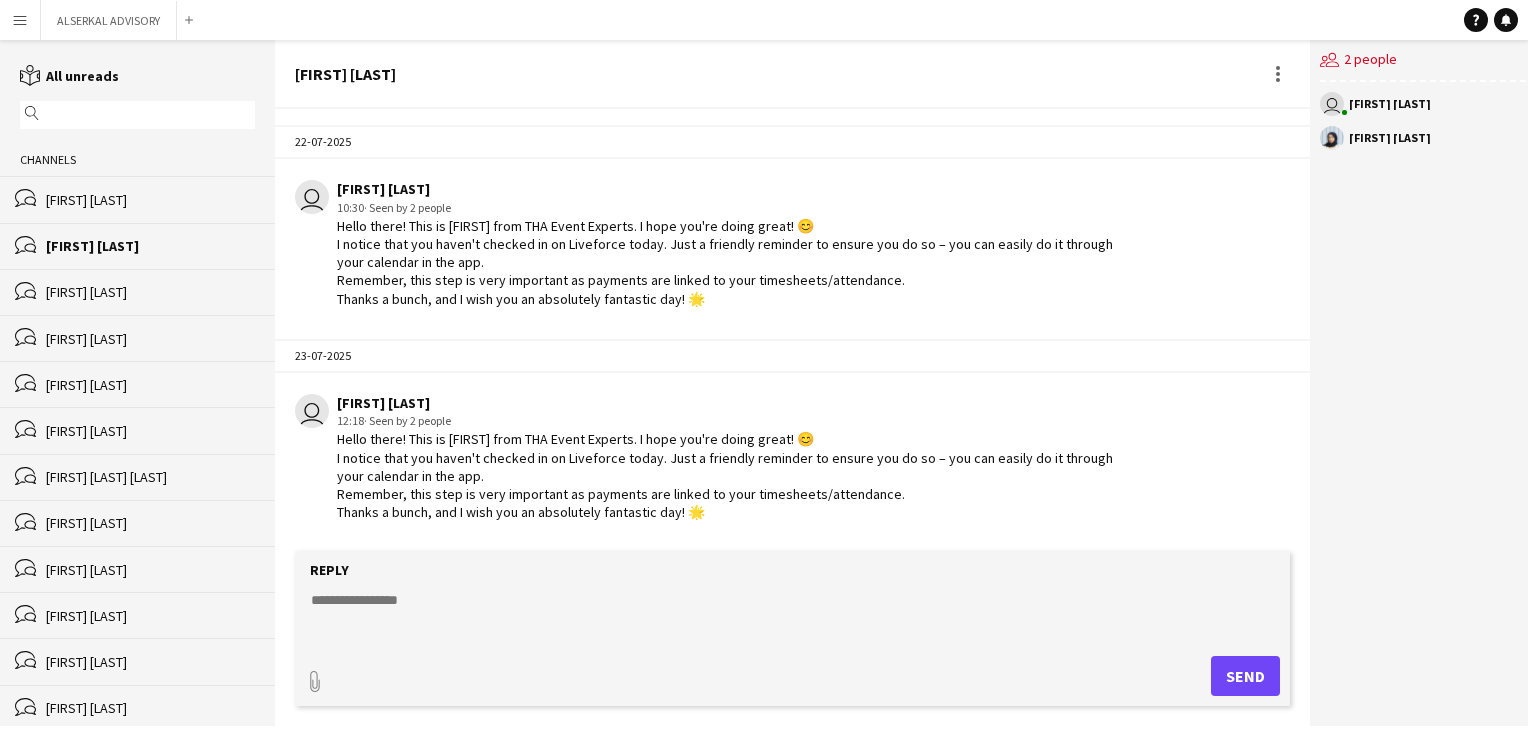scroll, scrollTop: 1528, scrollLeft: 0, axis: vertical 